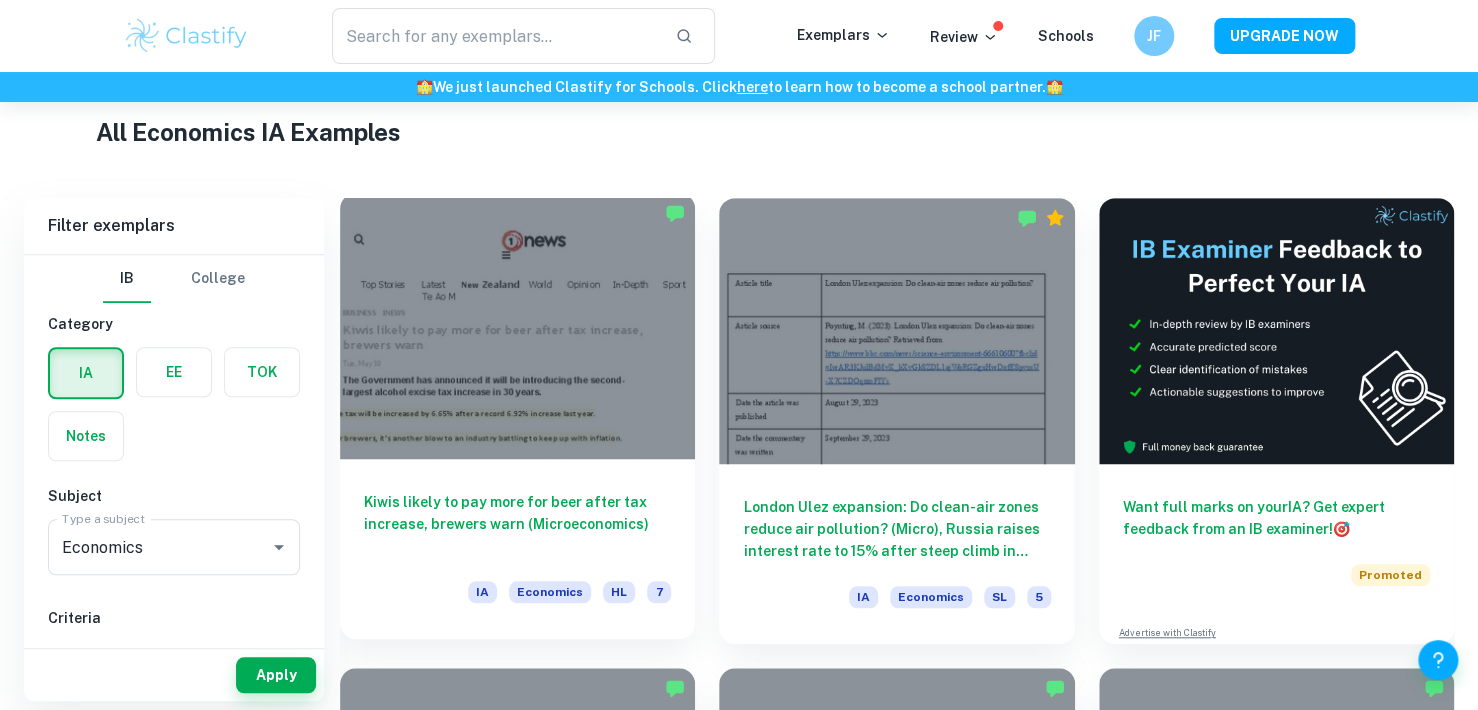 scroll, scrollTop: 479, scrollLeft: 0, axis: vertical 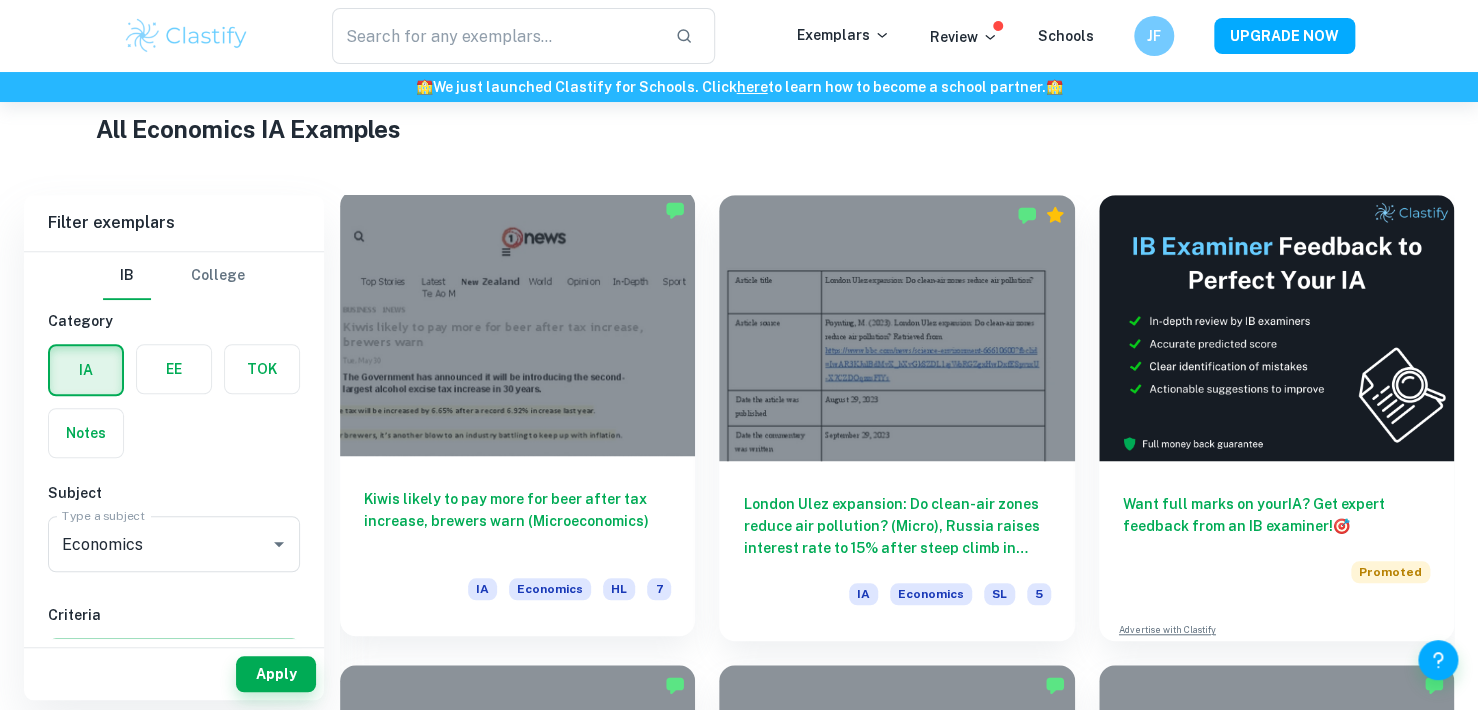 click at bounding box center [517, 323] 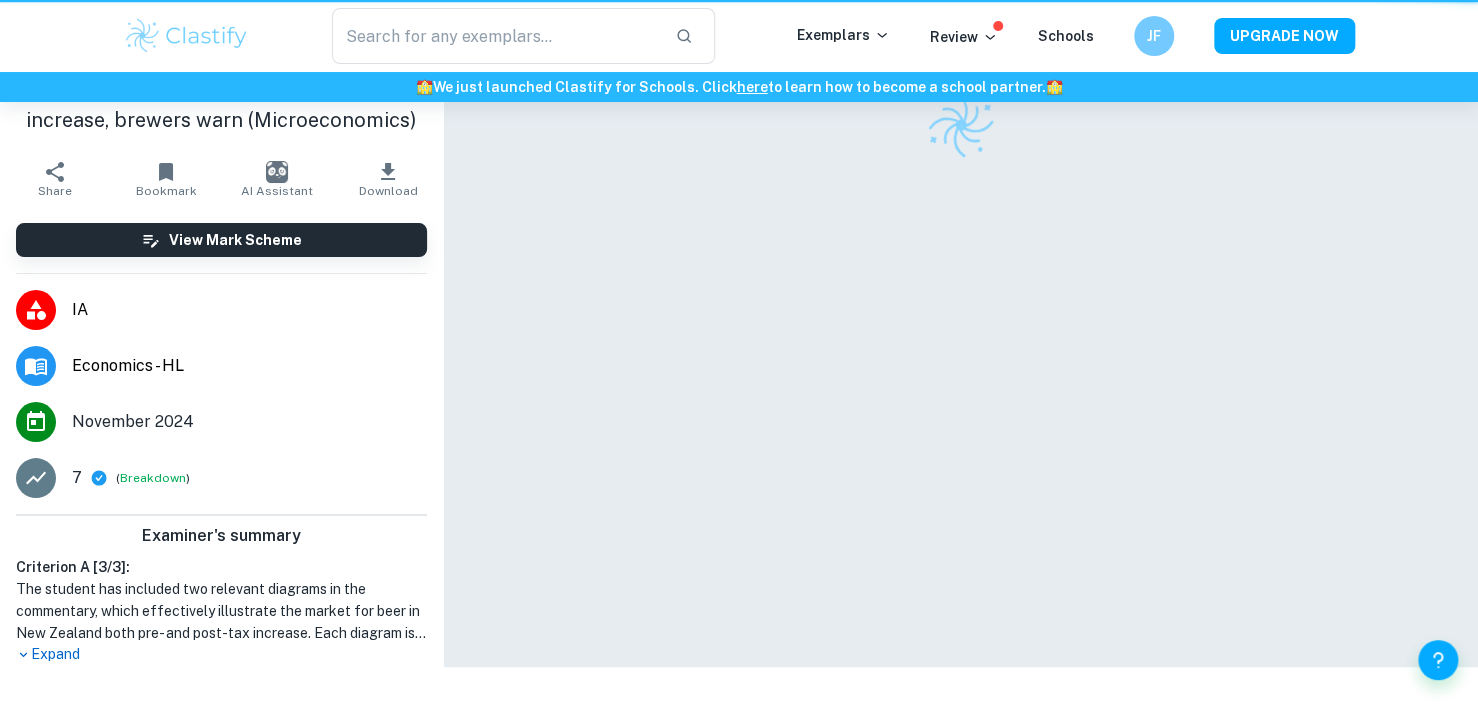 scroll, scrollTop: 0, scrollLeft: 0, axis: both 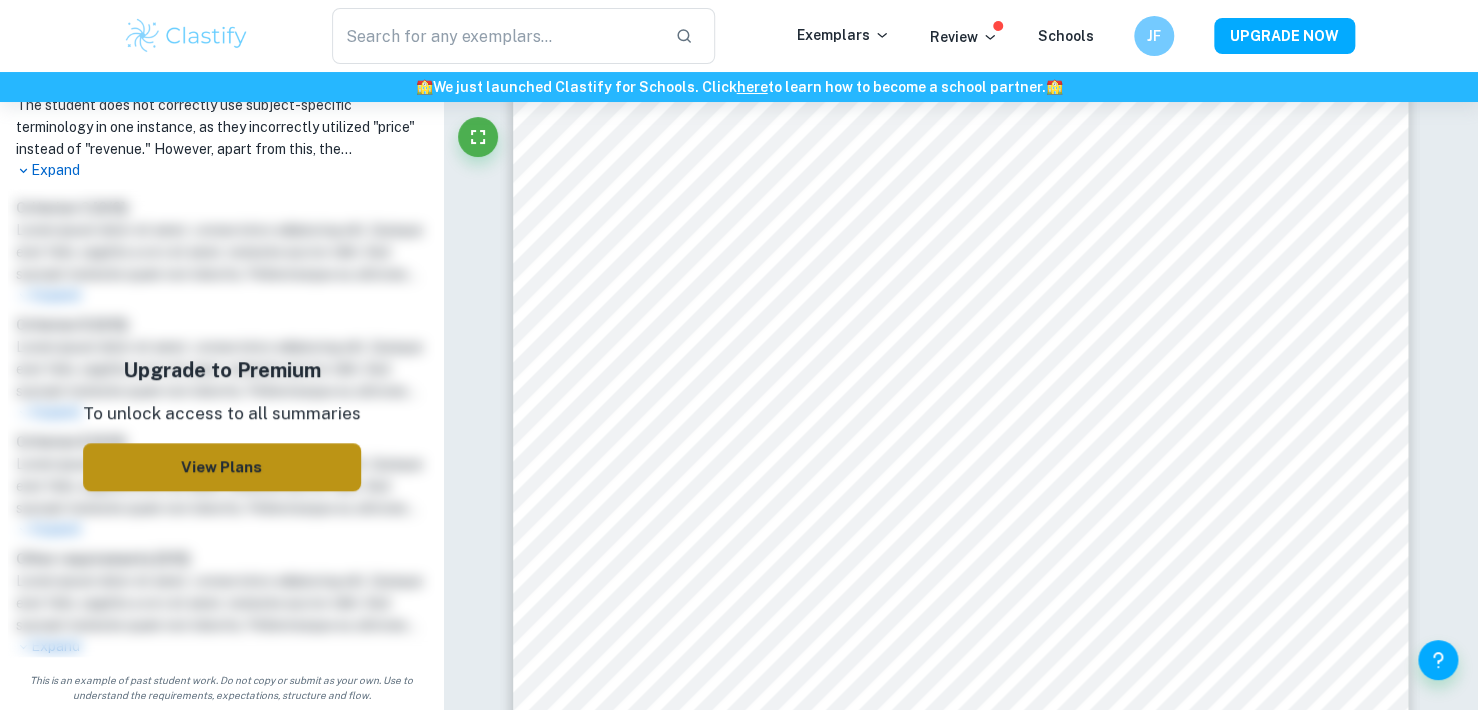 click on "View Plans" at bounding box center (222, 467) 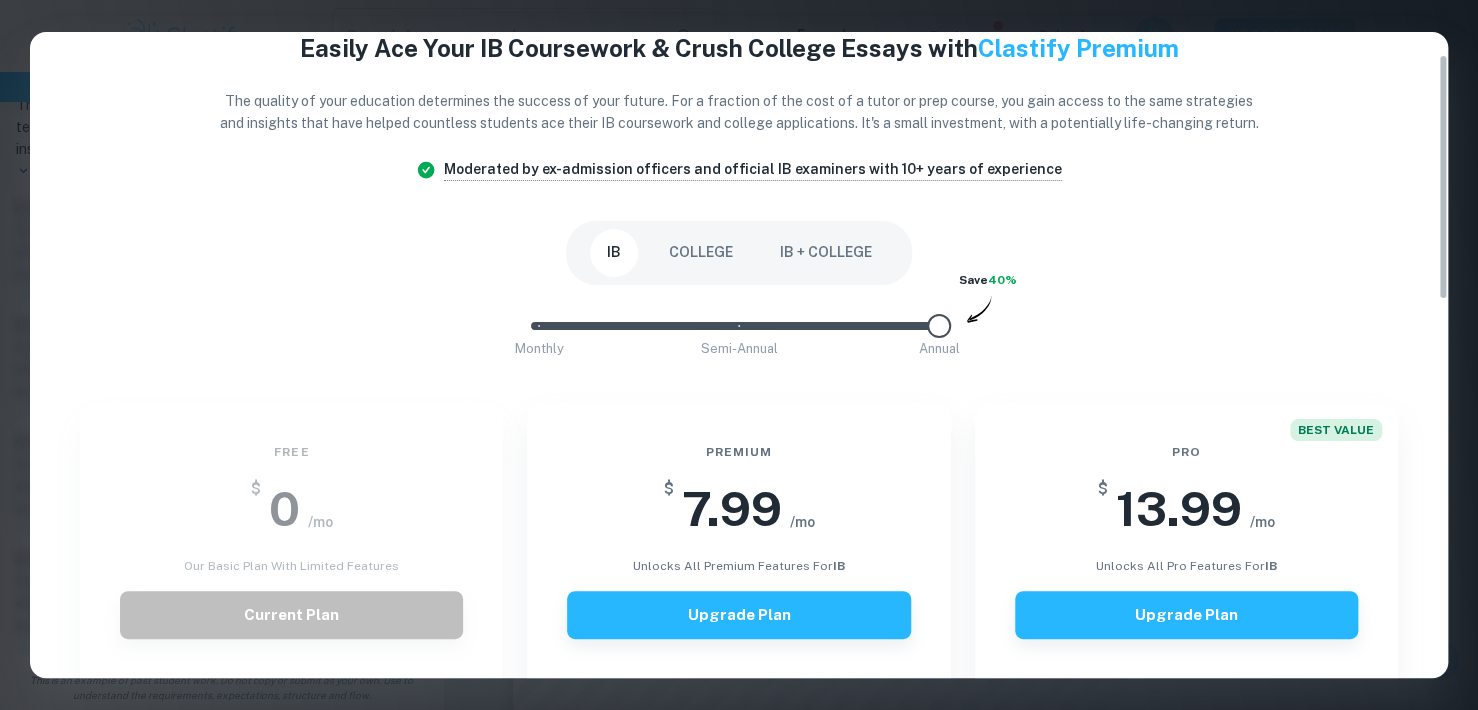 scroll, scrollTop: 58, scrollLeft: 0, axis: vertical 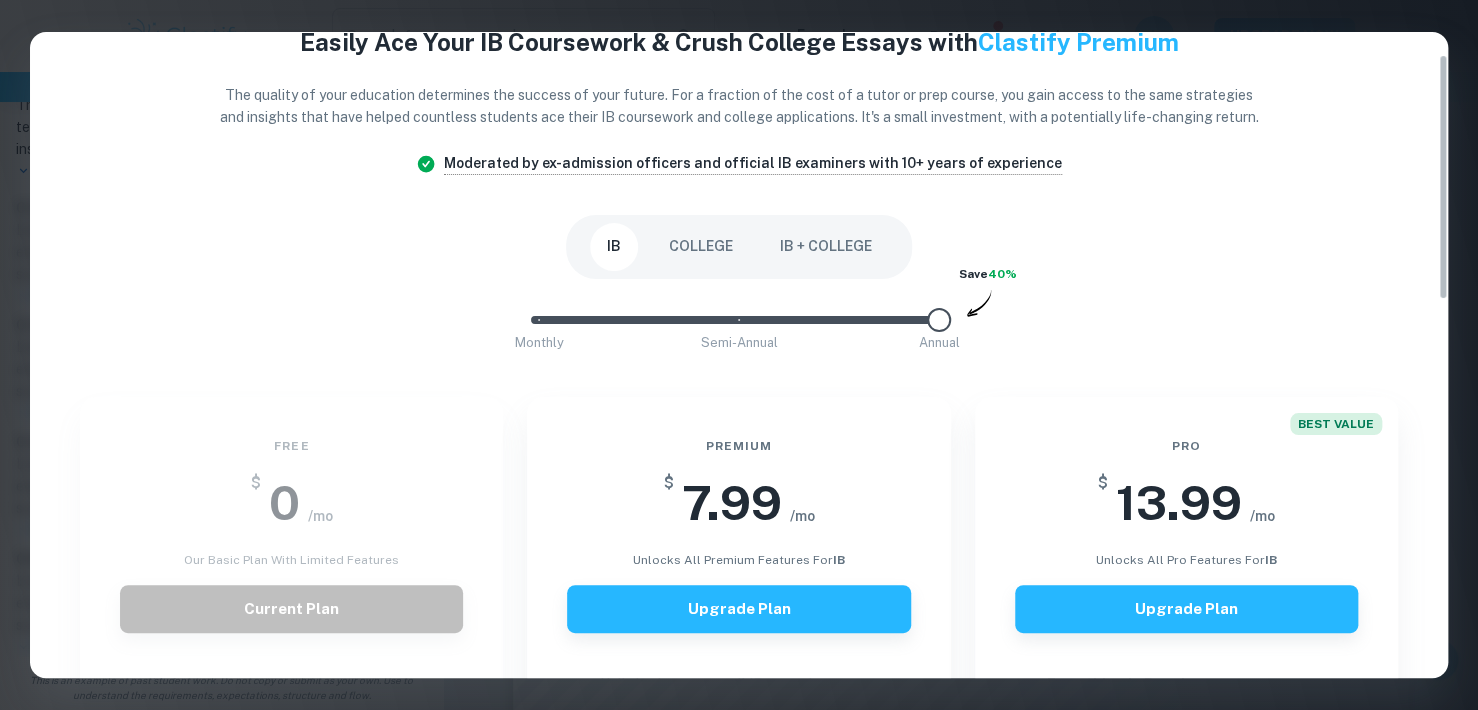 click on "Easily Ace Your IB Coursework & Crush College Essays with  Clastify Premium The quality of your education determines the success of your future. For a fraction of the cost of a tutor or prep course, you gain access to the same strategies and insights that have helped countless students ace their IB coursework and college applications. It's a small investment, with a potentially life-changing return. Moderated by ex-admission officers and official IB examiners with 10+ years of experience IB COLLEGE IB + COLLEGE Monthly Semi-Annual Annual Save  40% Free $ 0 /mo Our basic plan with limited features Current Plan Limited access to exemplars New! No access to examiner marking New! Only overall scores visible New! Downloading not allowed New! Ads New! Premium $ 7.99 /mo unlocks all premium features for  IB Upgrade Plan Unlimited access to all IB exemplars New! Unlock full IB mark schemes New! Full access to IB examiner comments New! See exact scores of IB exemplars New! Download 15 IB exemplars per month New! New!" at bounding box center [738, 821] 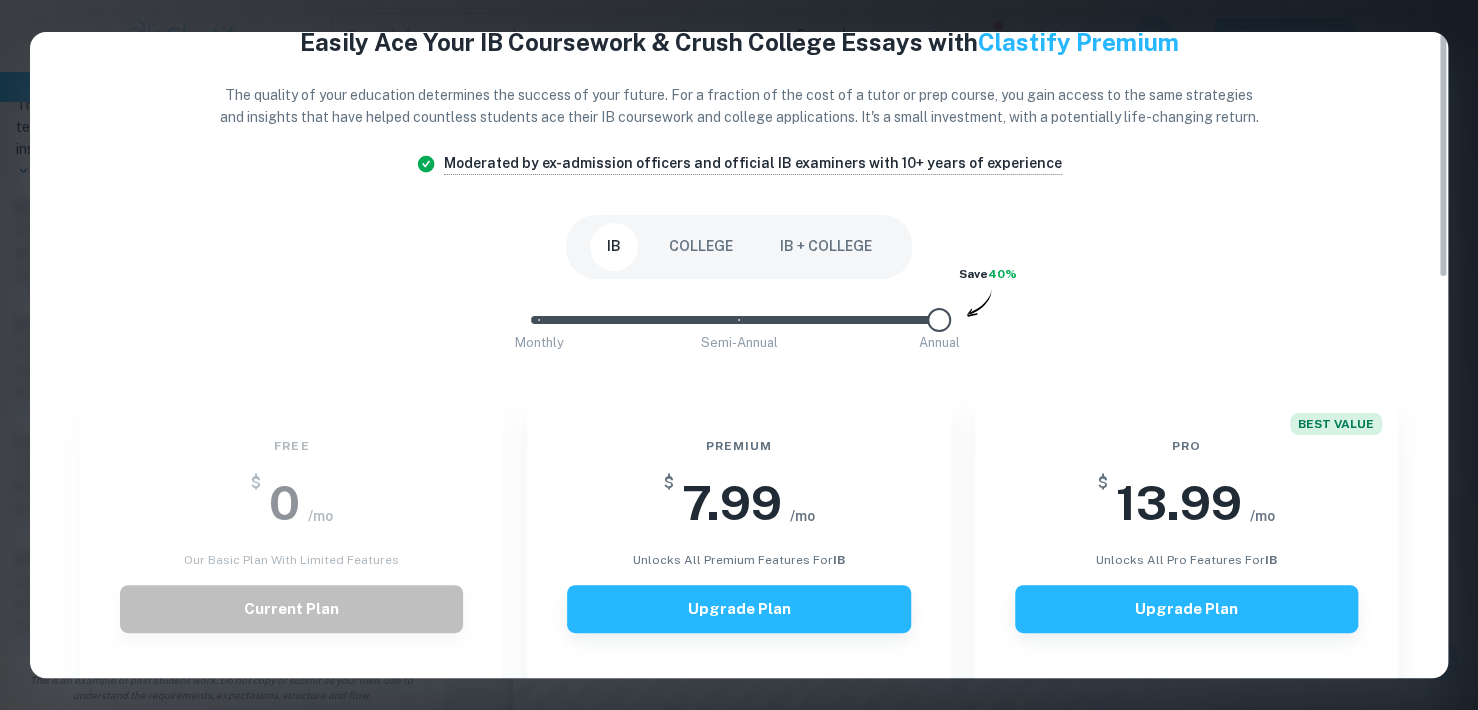 scroll, scrollTop: 0, scrollLeft: 0, axis: both 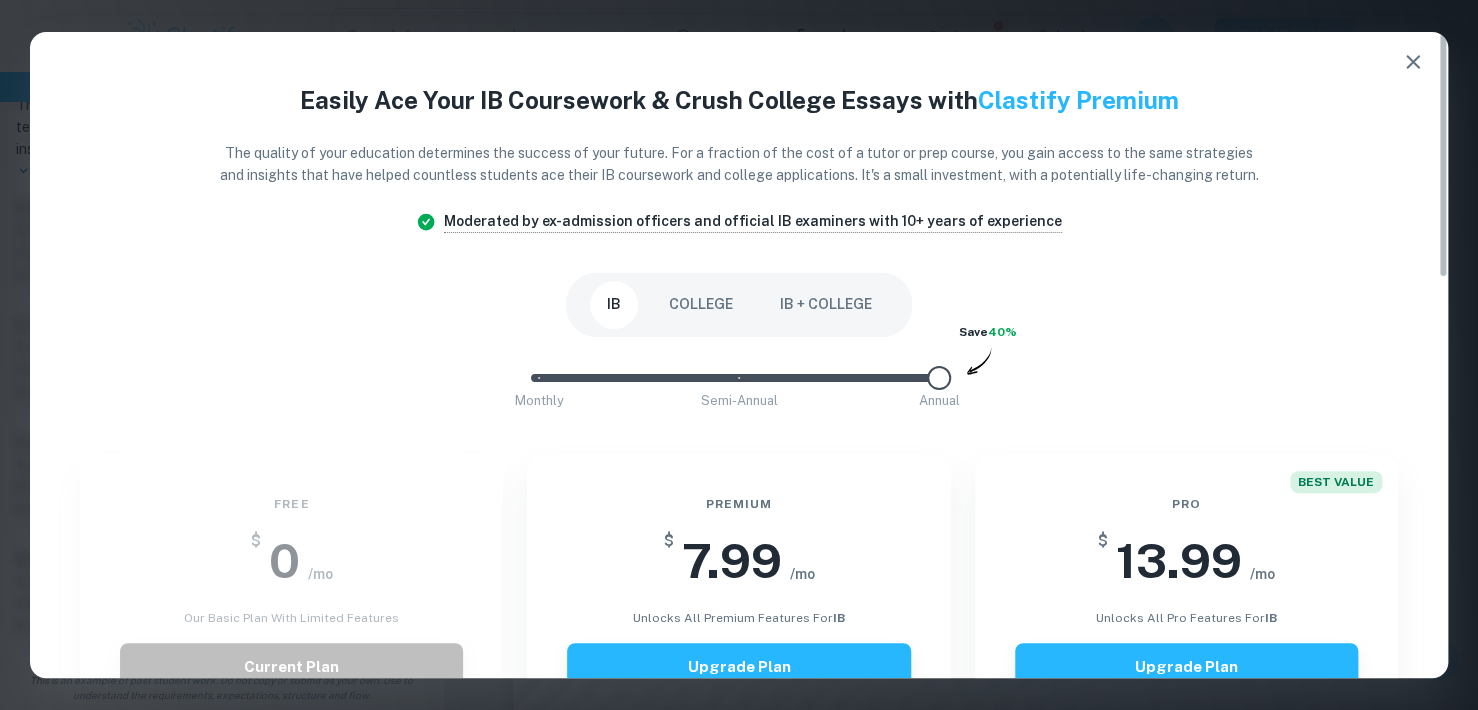 click 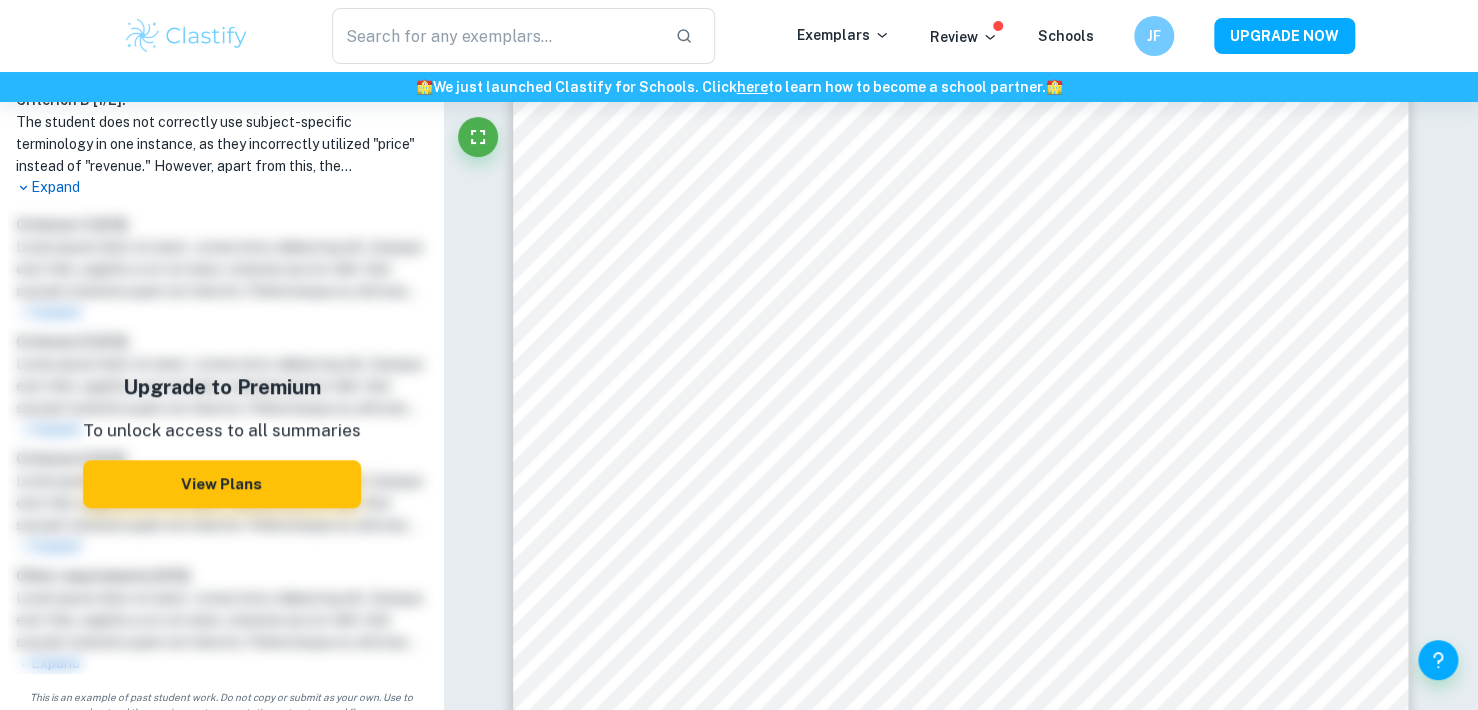 scroll, scrollTop: 713, scrollLeft: 0, axis: vertical 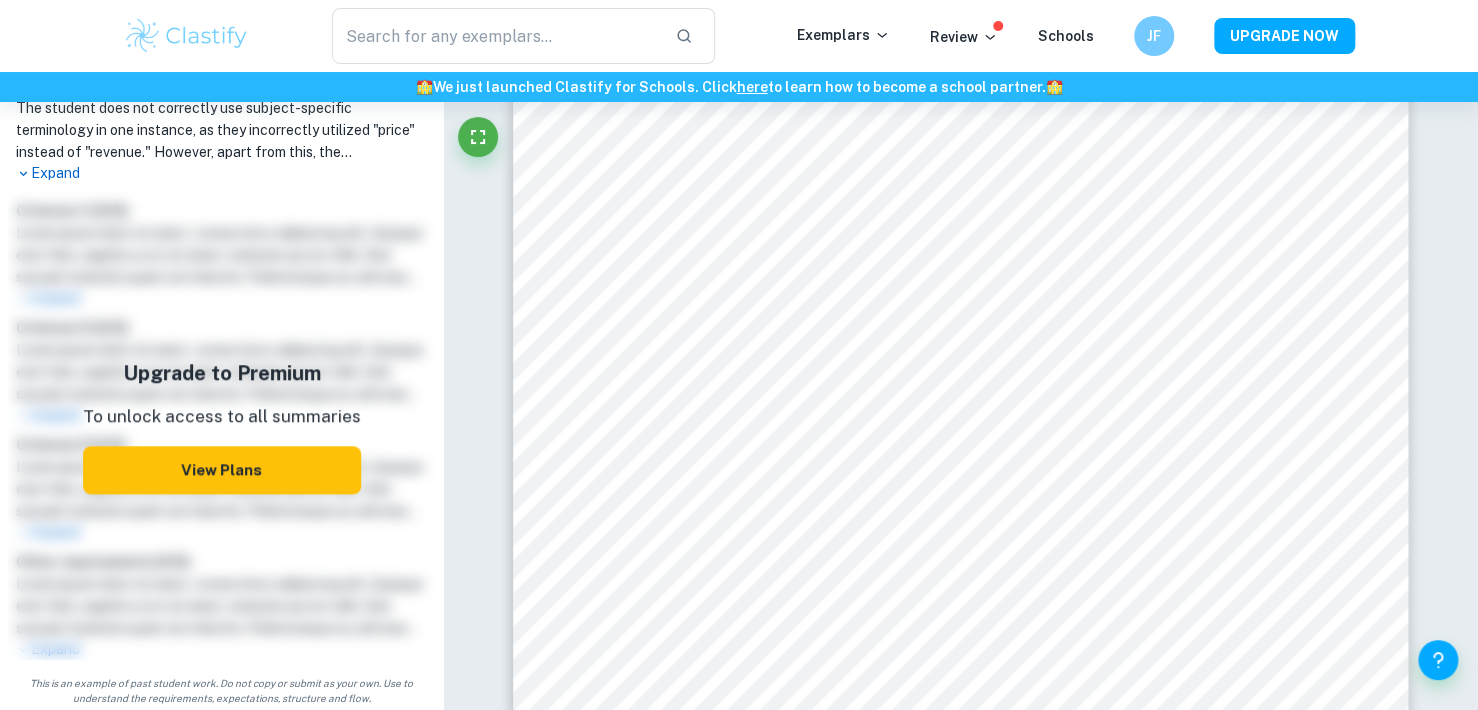 click on "View Plans" at bounding box center (222, 470) 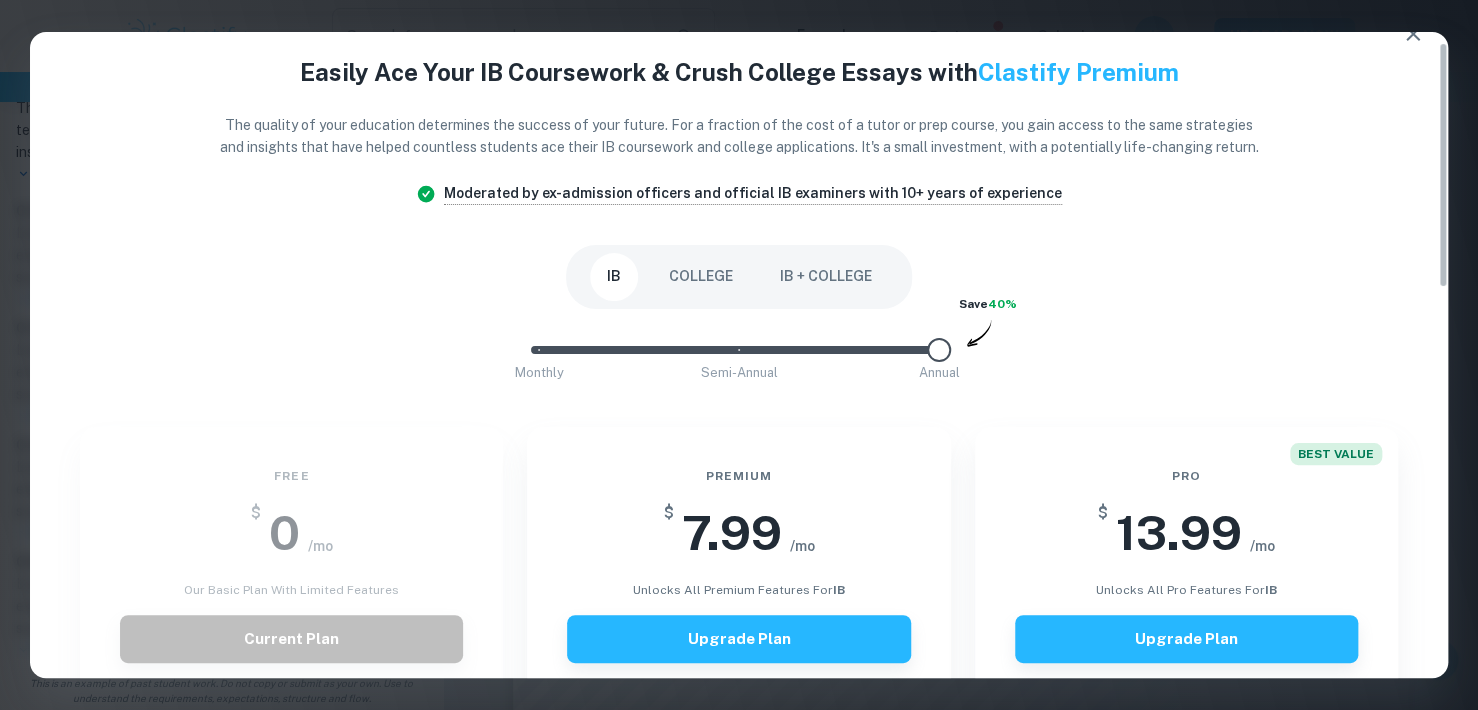 scroll, scrollTop: 48, scrollLeft: 0, axis: vertical 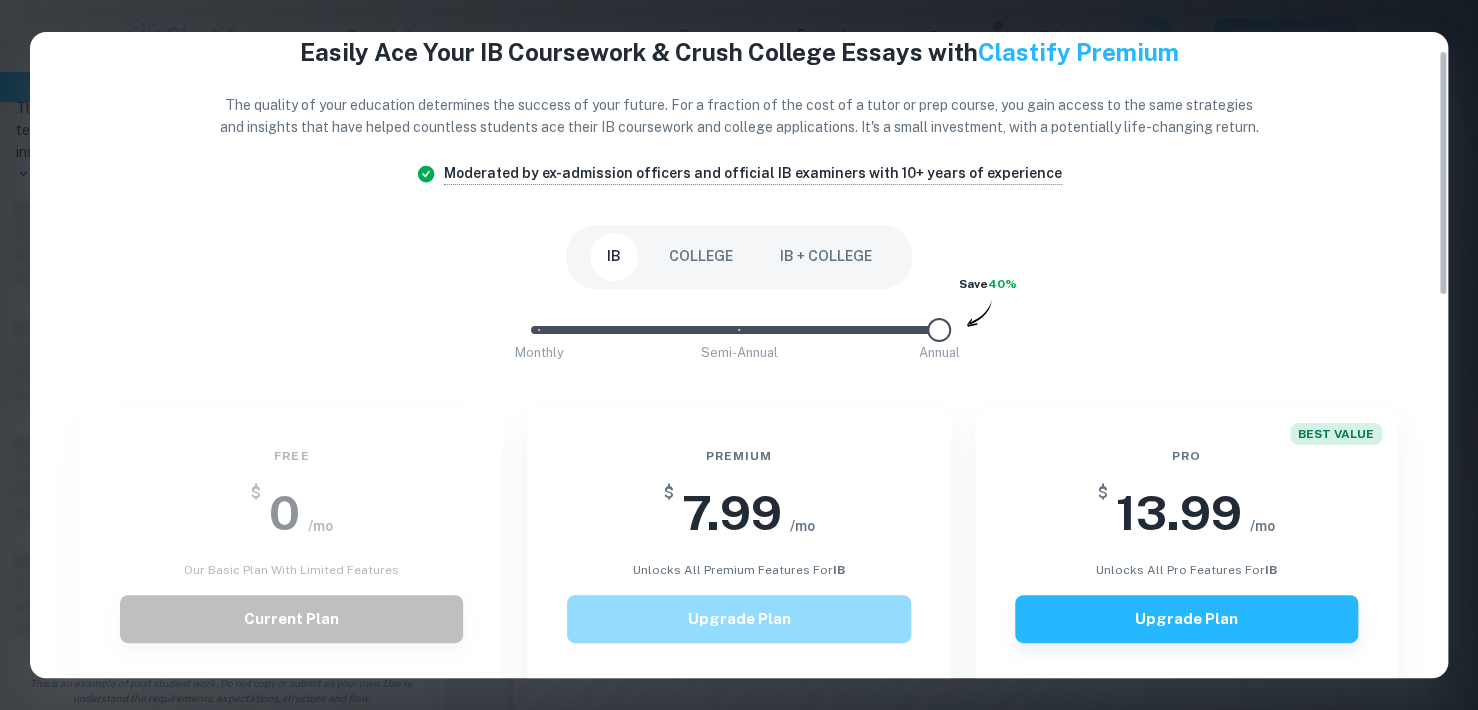 click on "Upgrade Plan" at bounding box center (738, 619) 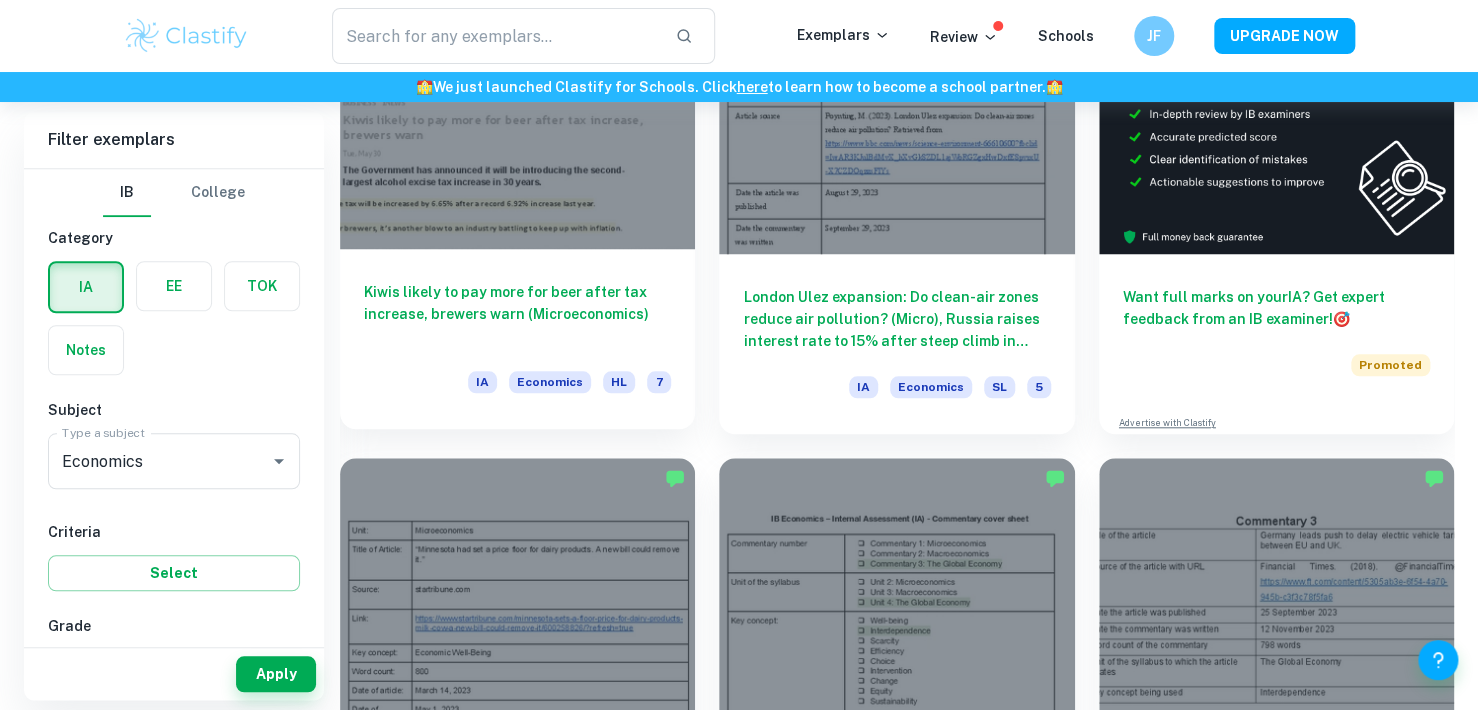scroll, scrollTop: 687, scrollLeft: 0, axis: vertical 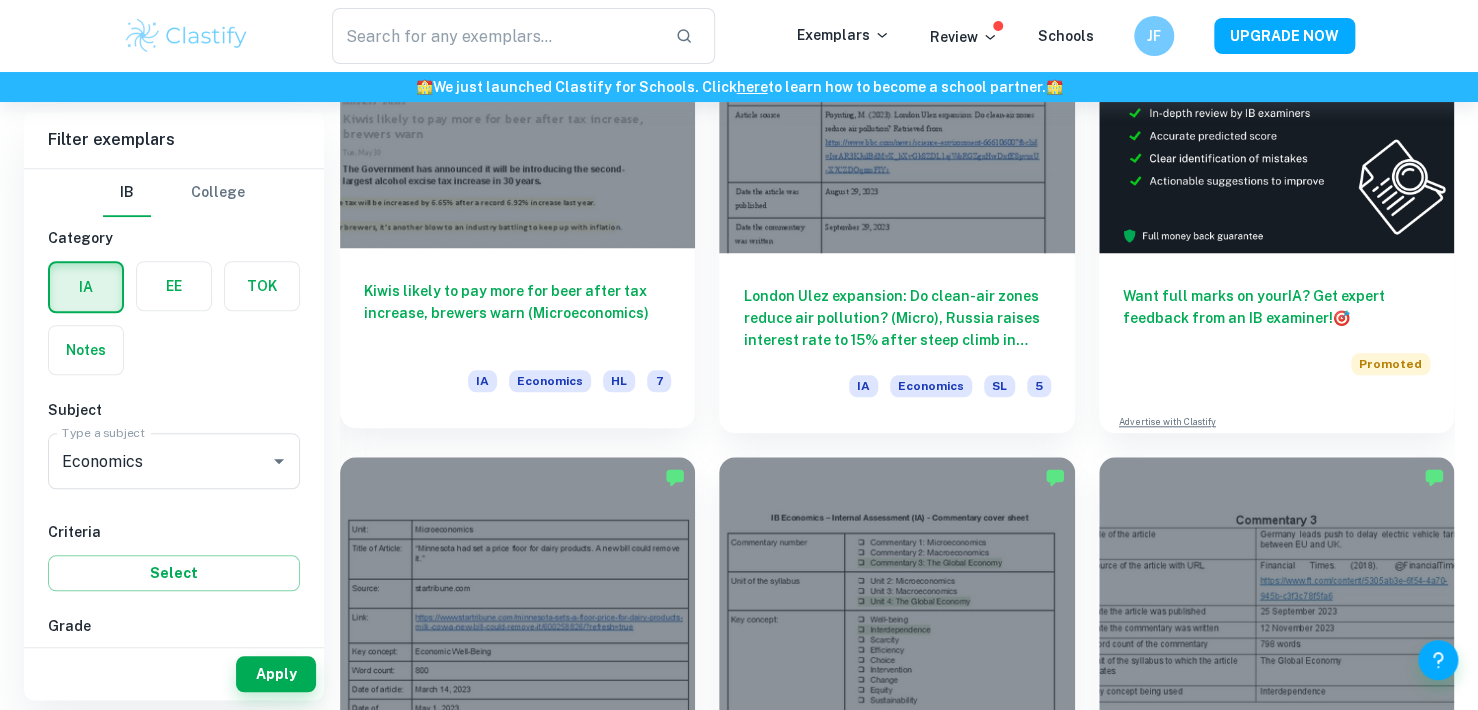 click on "Kiwis likely to pay more for beer after tax increase, brewers warn (Microeconomics) IA Economics HL 7" at bounding box center (517, 338) 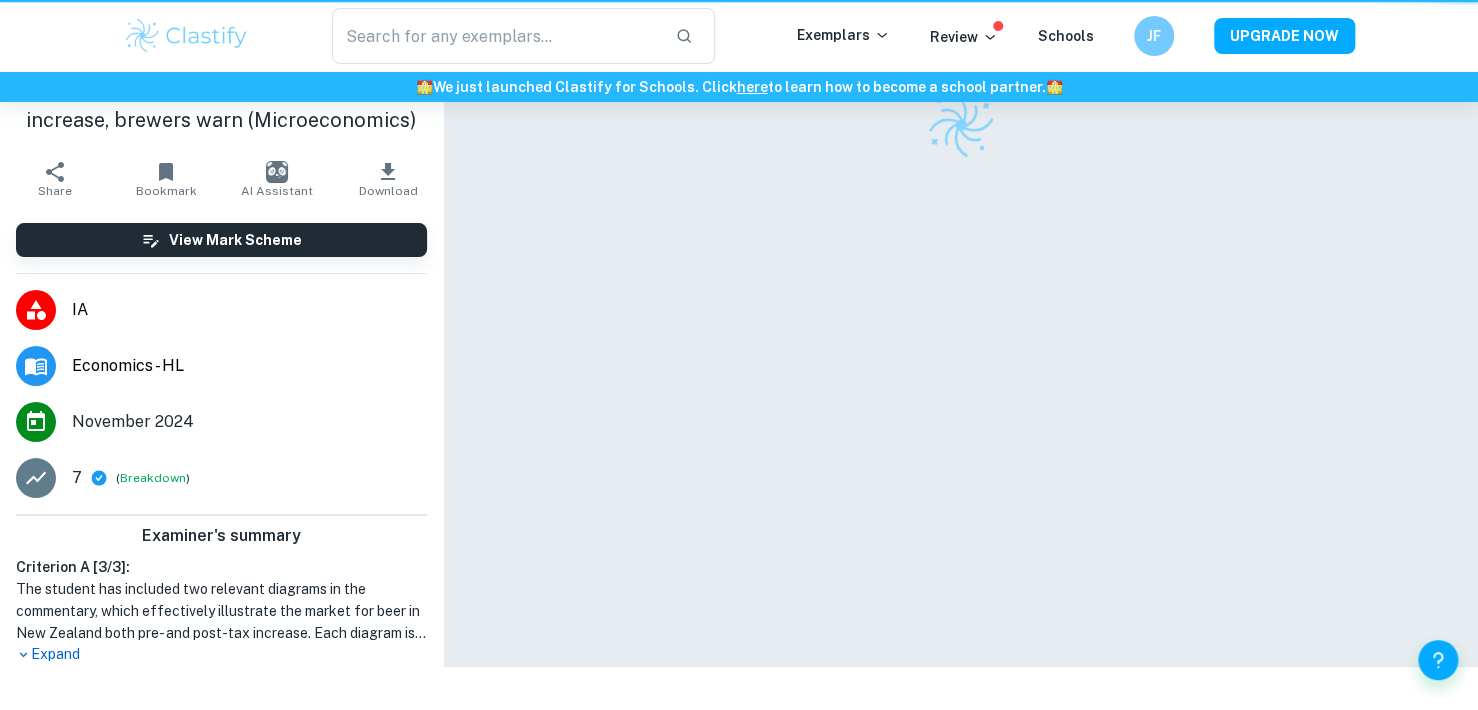 scroll, scrollTop: 0, scrollLeft: 0, axis: both 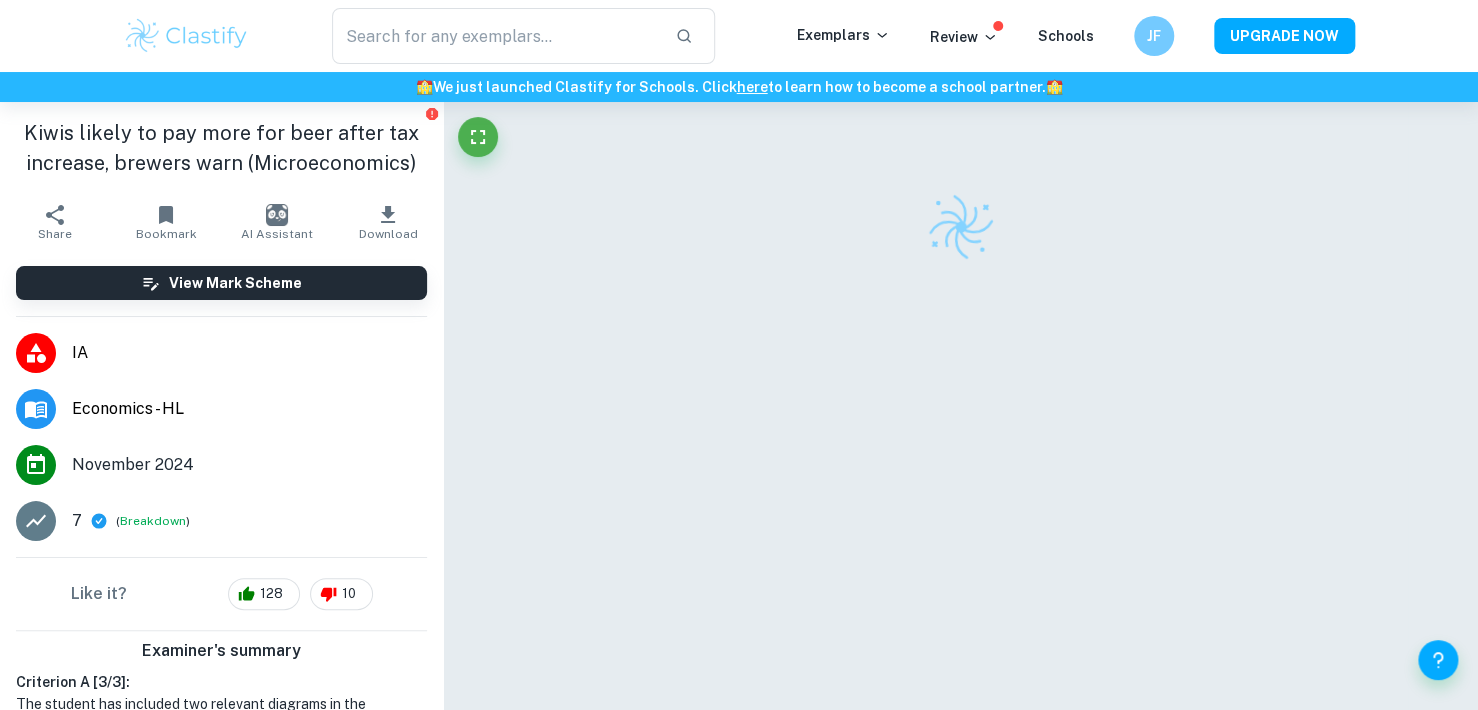 click on "Upgrade to Premium To unlock access to all summaries View Plans" at bounding box center [221, 1139] 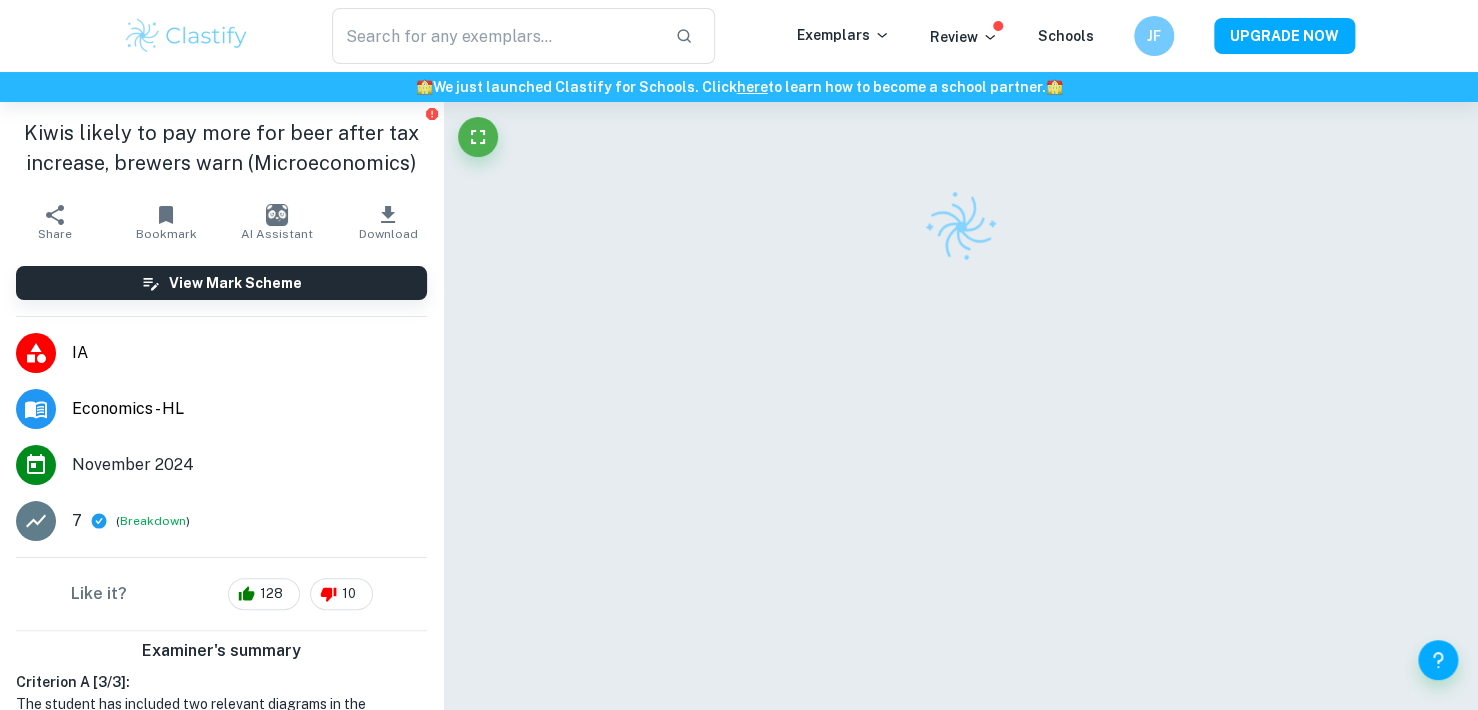 scroll, scrollTop: 716, scrollLeft: 0, axis: vertical 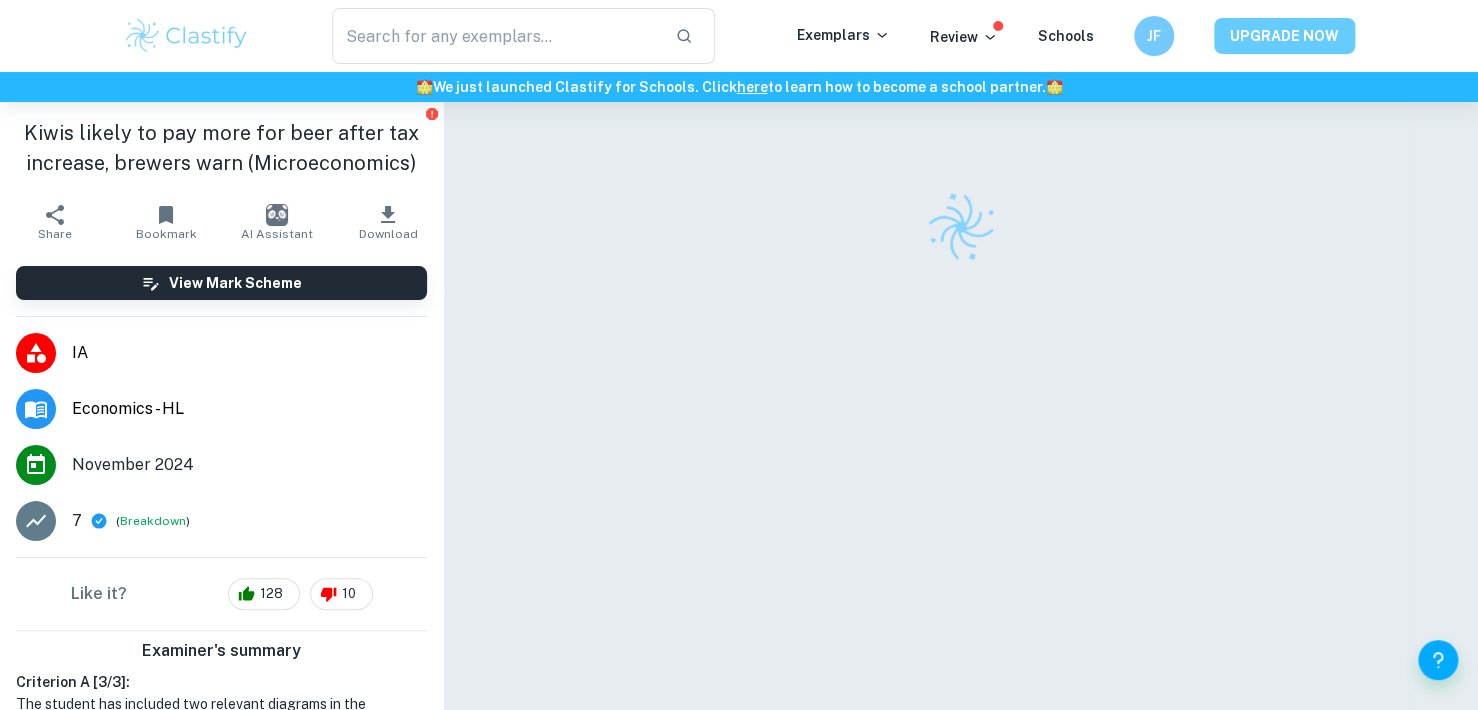 click on "UPGRADE NOW" at bounding box center [1284, 36] 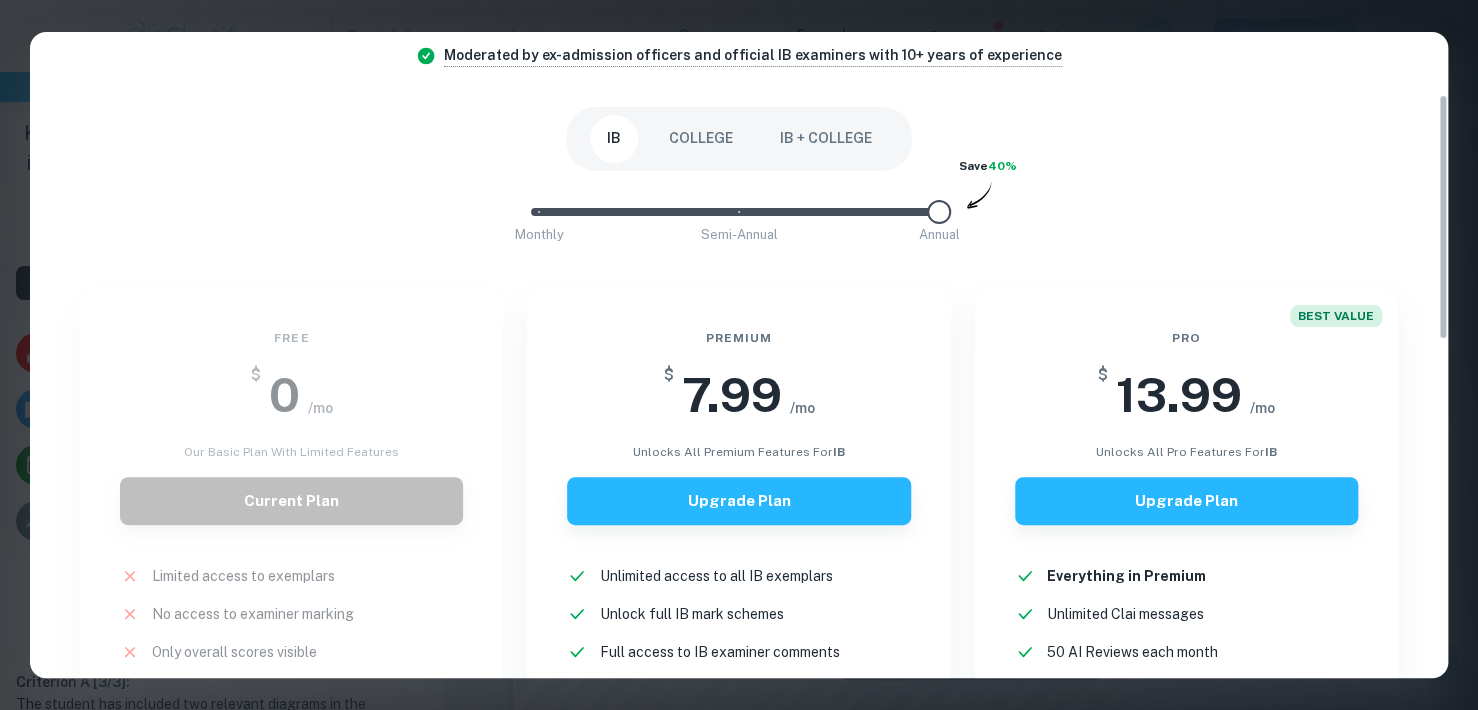 scroll, scrollTop: 160, scrollLeft: 0, axis: vertical 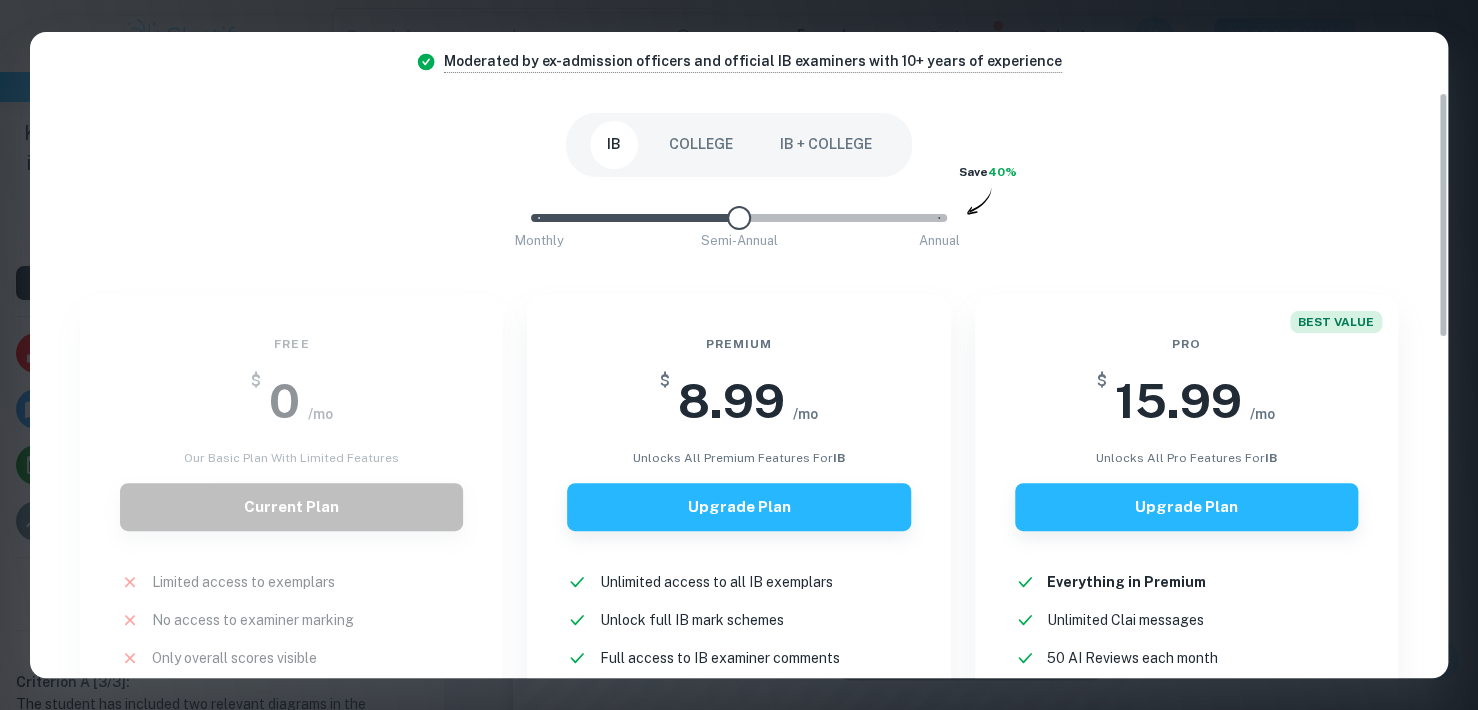 type on "0" 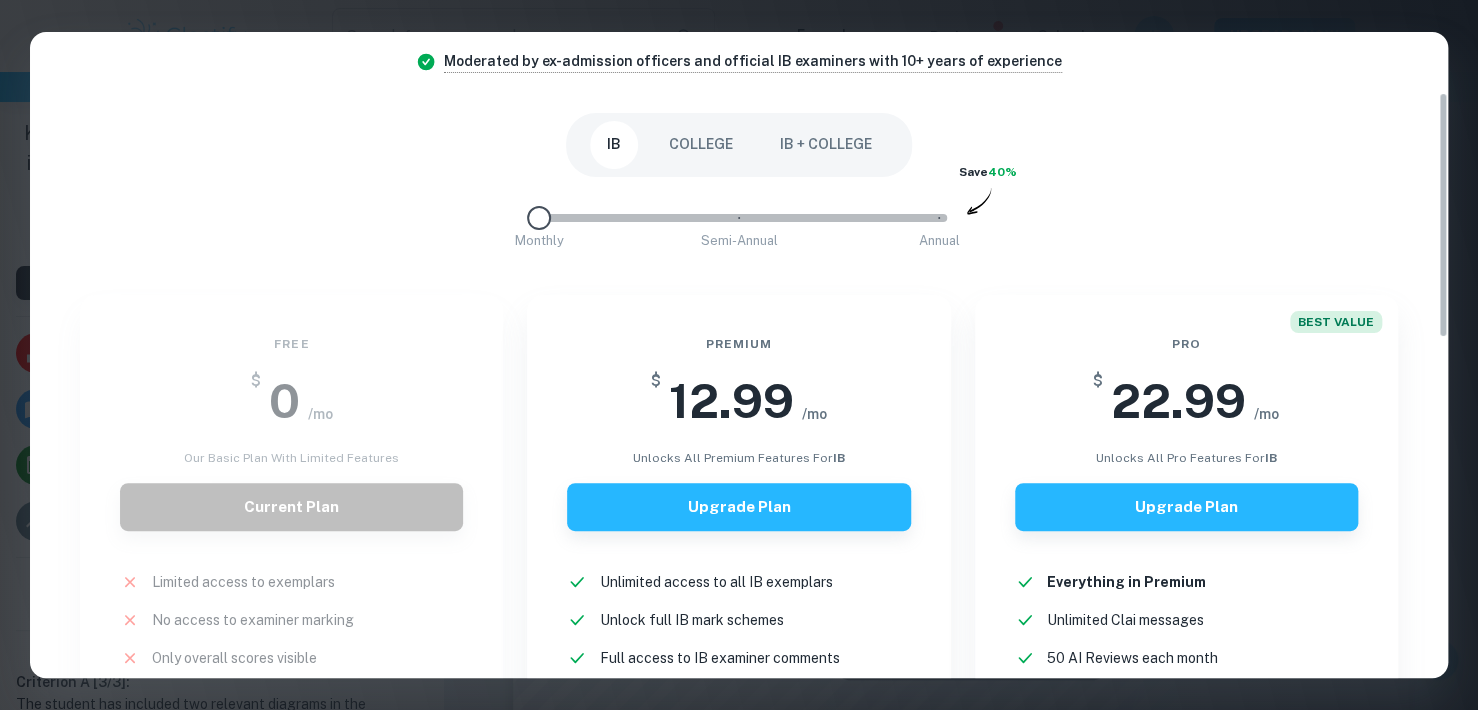 drag, startPoint x: 954, startPoint y: 215, endPoint x: 512, endPoint y: 216, distance: 442.00113 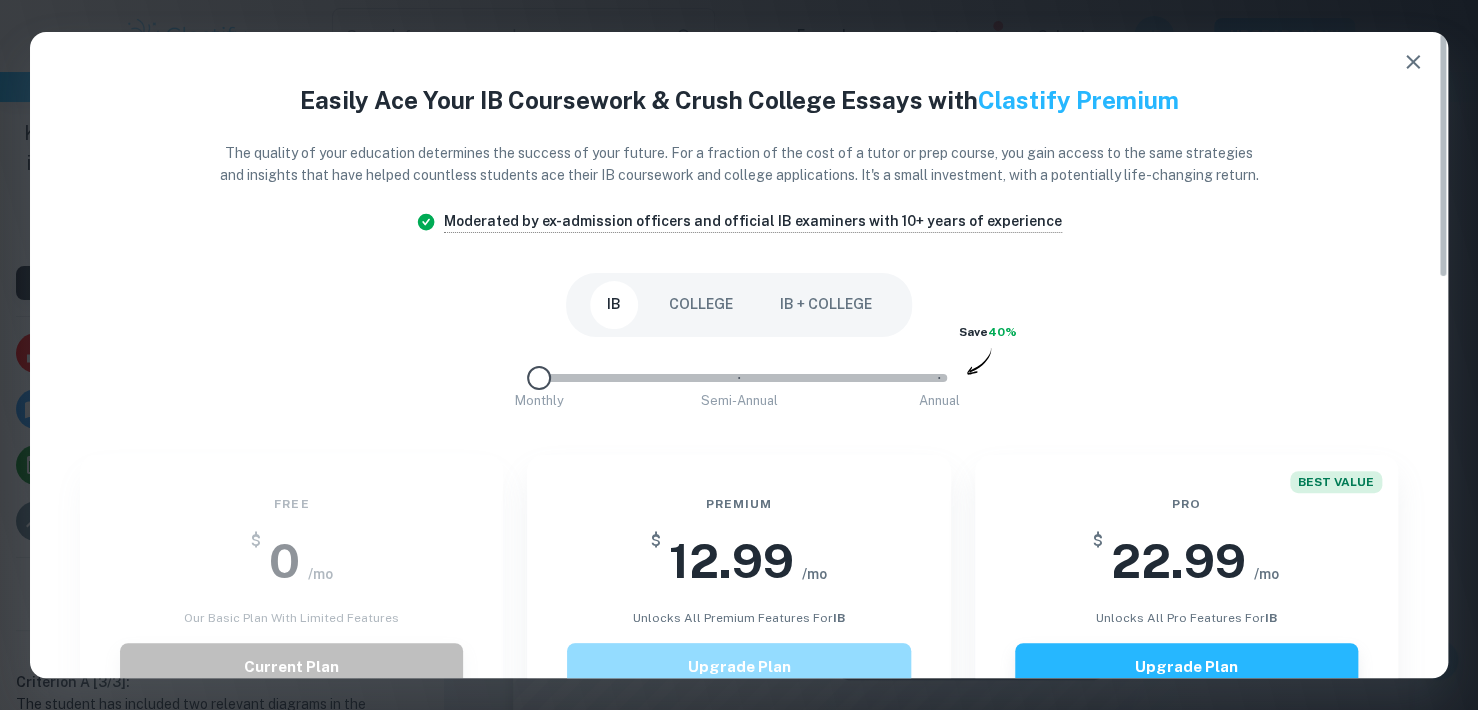 click on "Upgrade Plan" at bounding box center [738, 667] 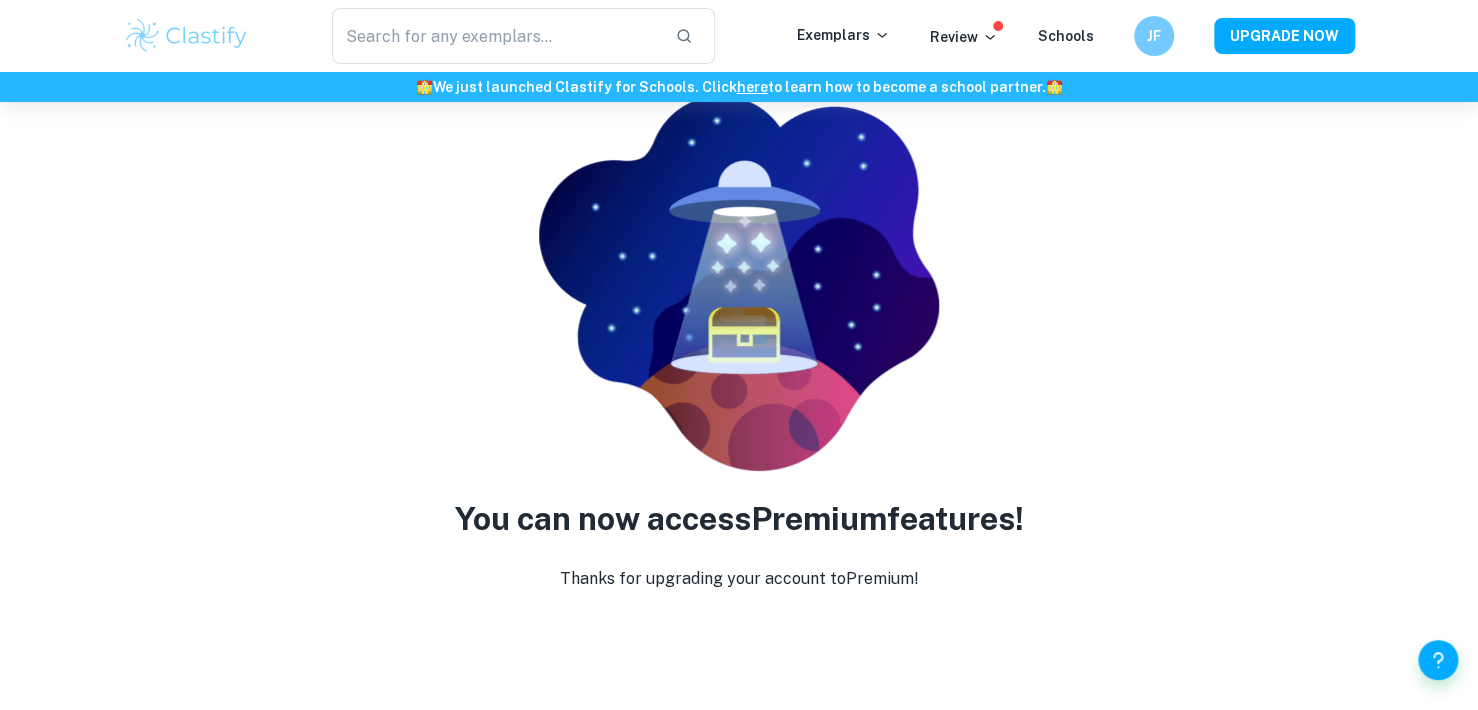 scroll, scrollTop: 0, scrollLeft: 0, axis: both 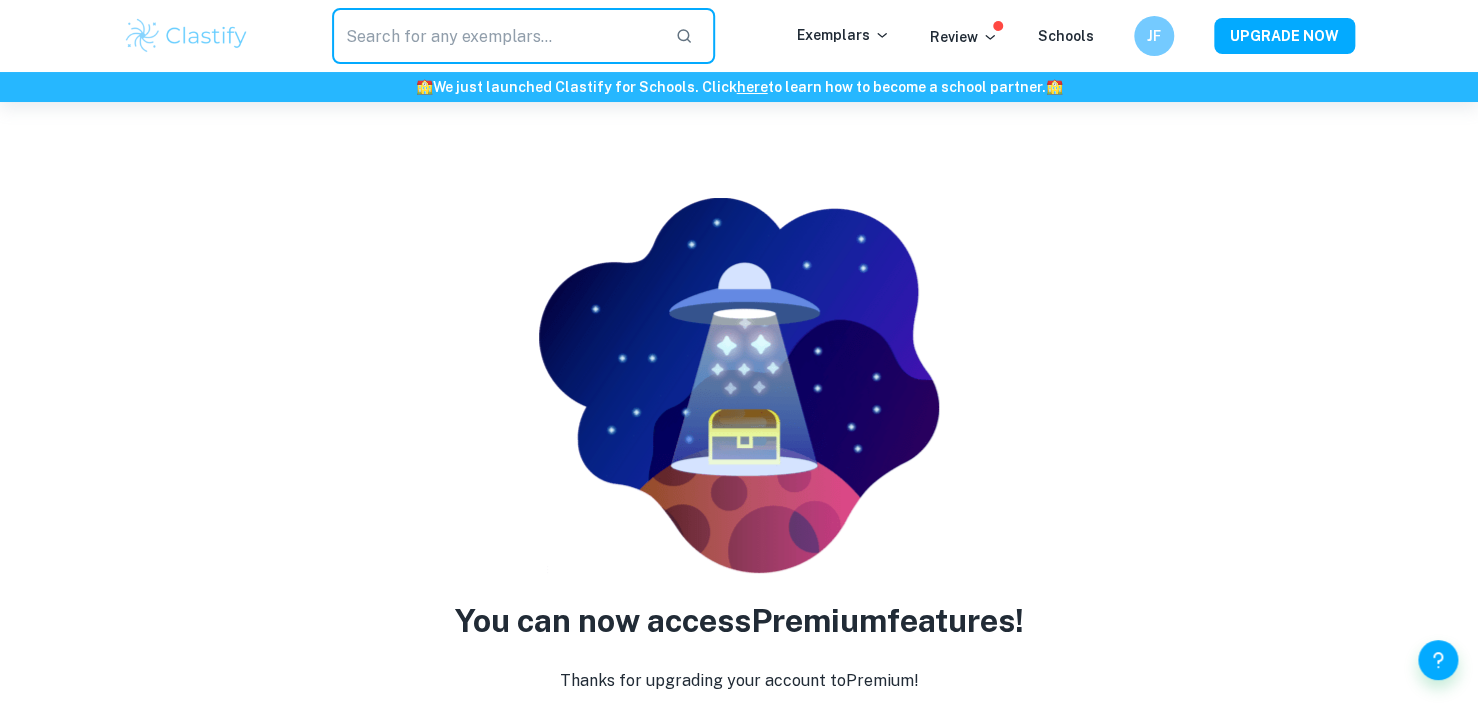 click at bounding box center [495, 36] 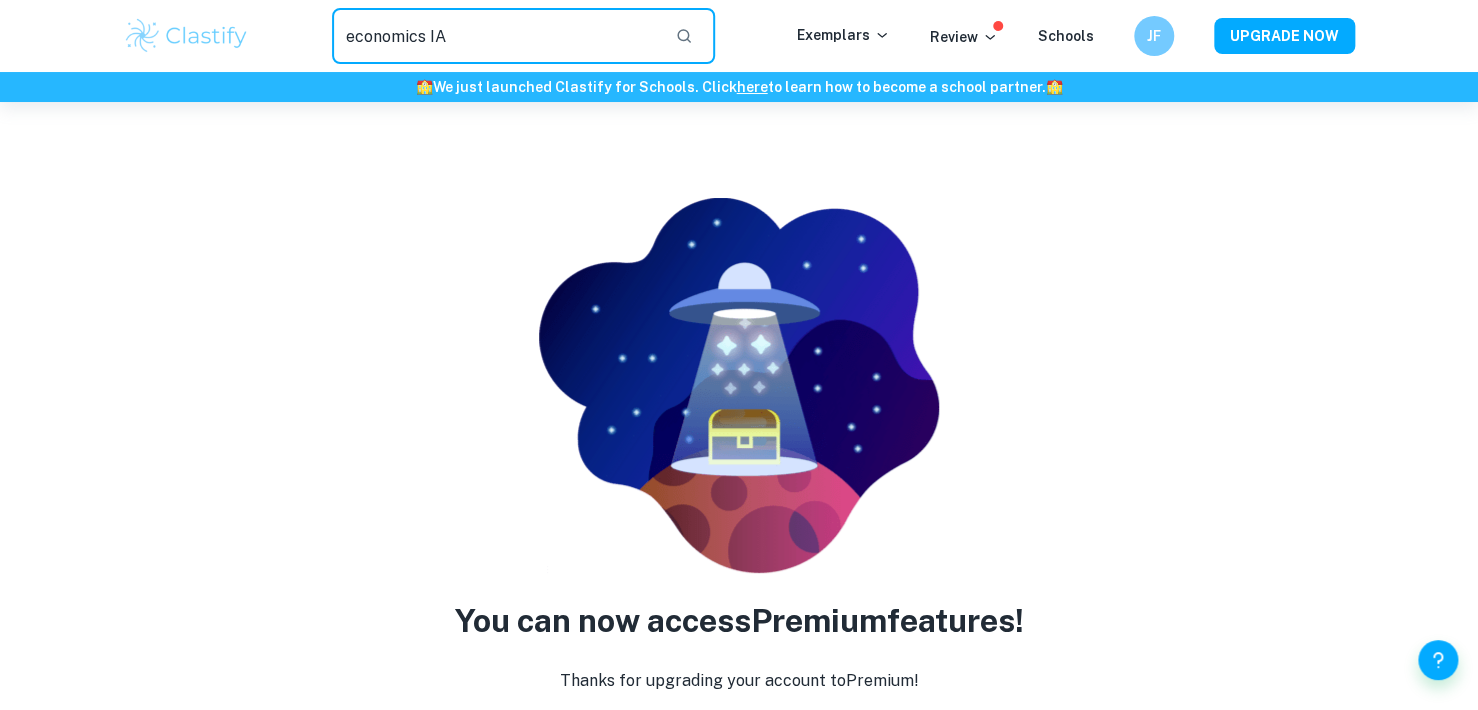 type on "economics IA" 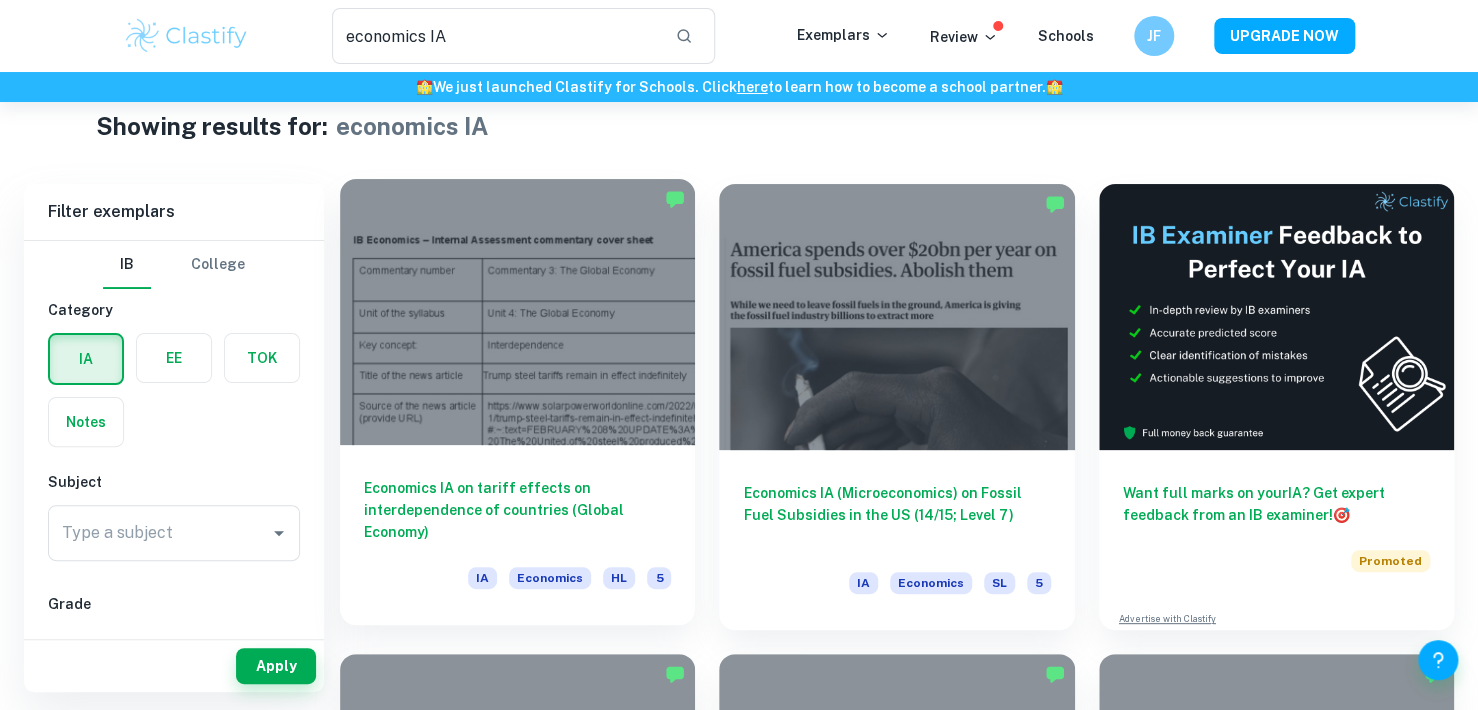 scroll, scrollTop: 39, scrollLeft: 0, axis: vertical 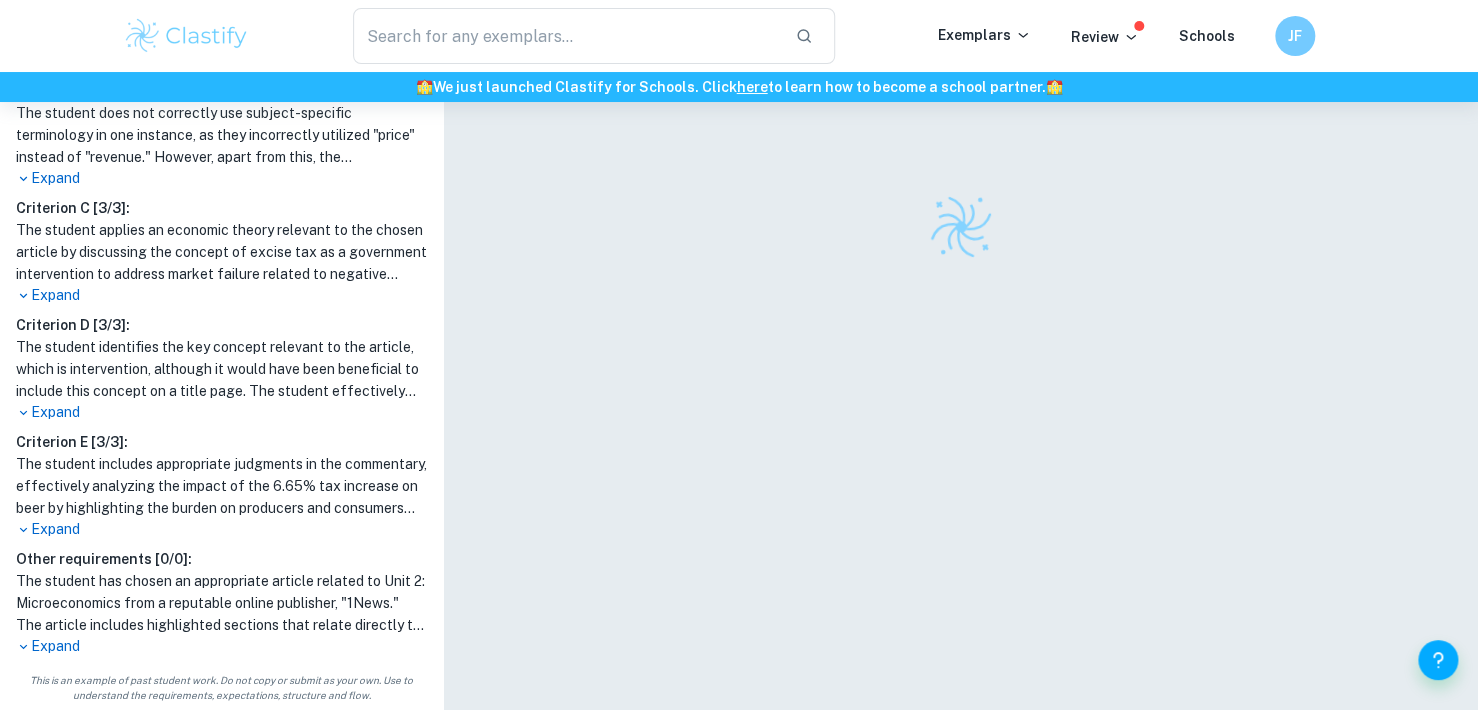click on "Expand" at bounding box center [221, 646] 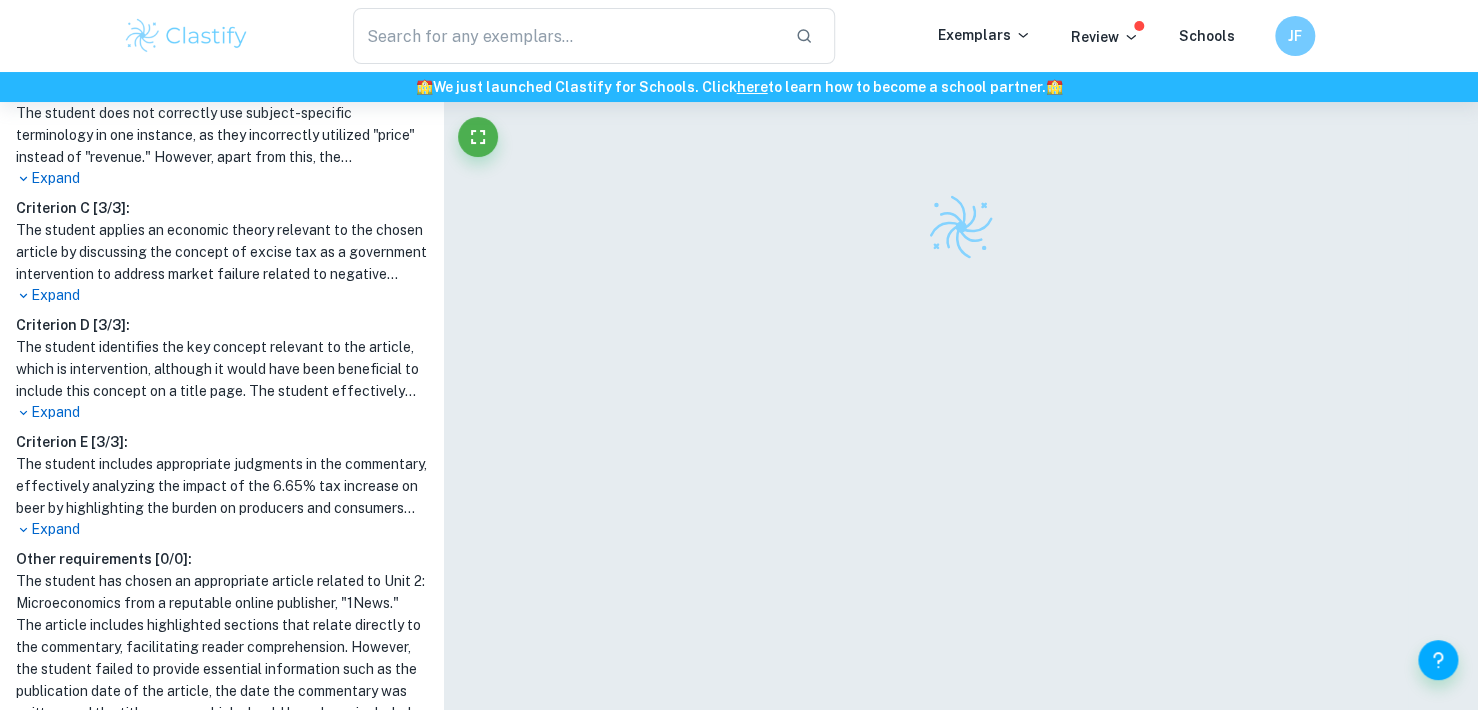 scroll, scrollTop: 102, scrollLeft: 0, axis: vertical 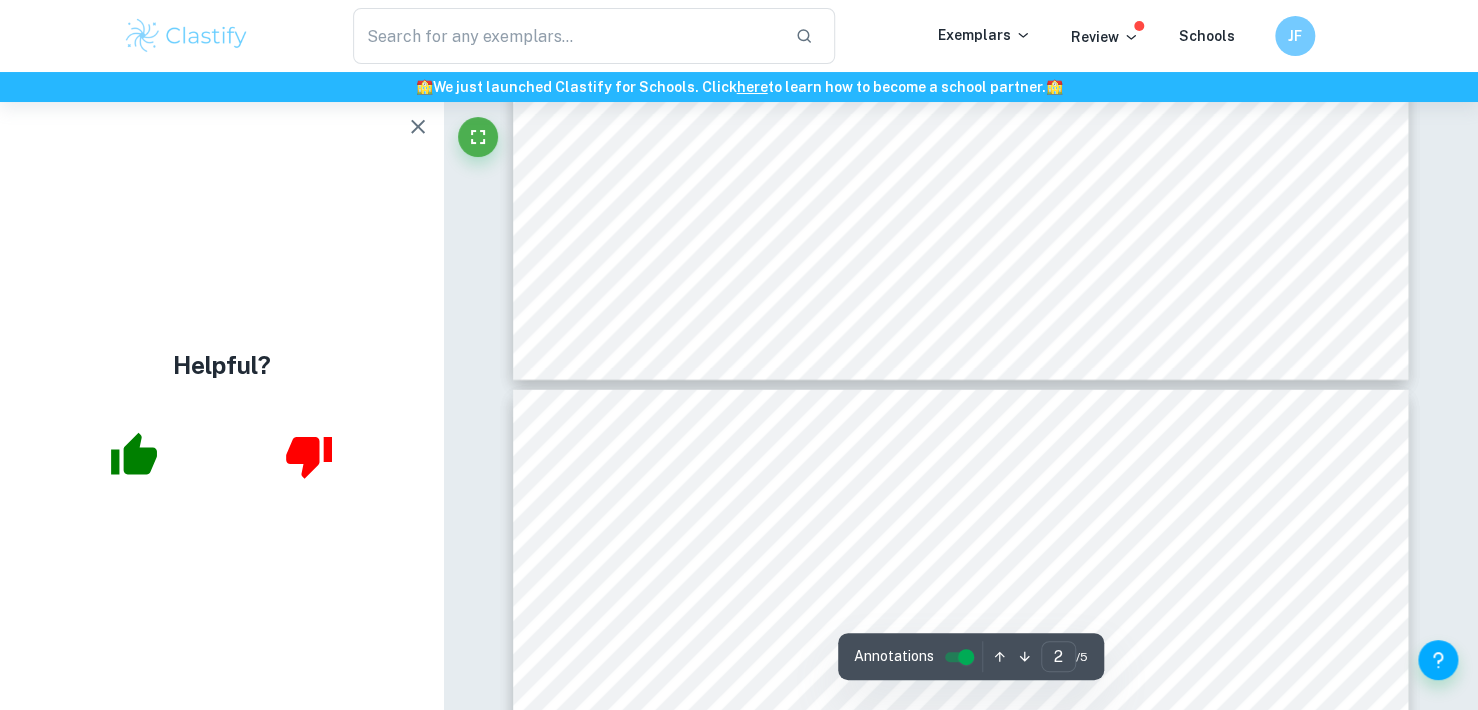 type on "3" 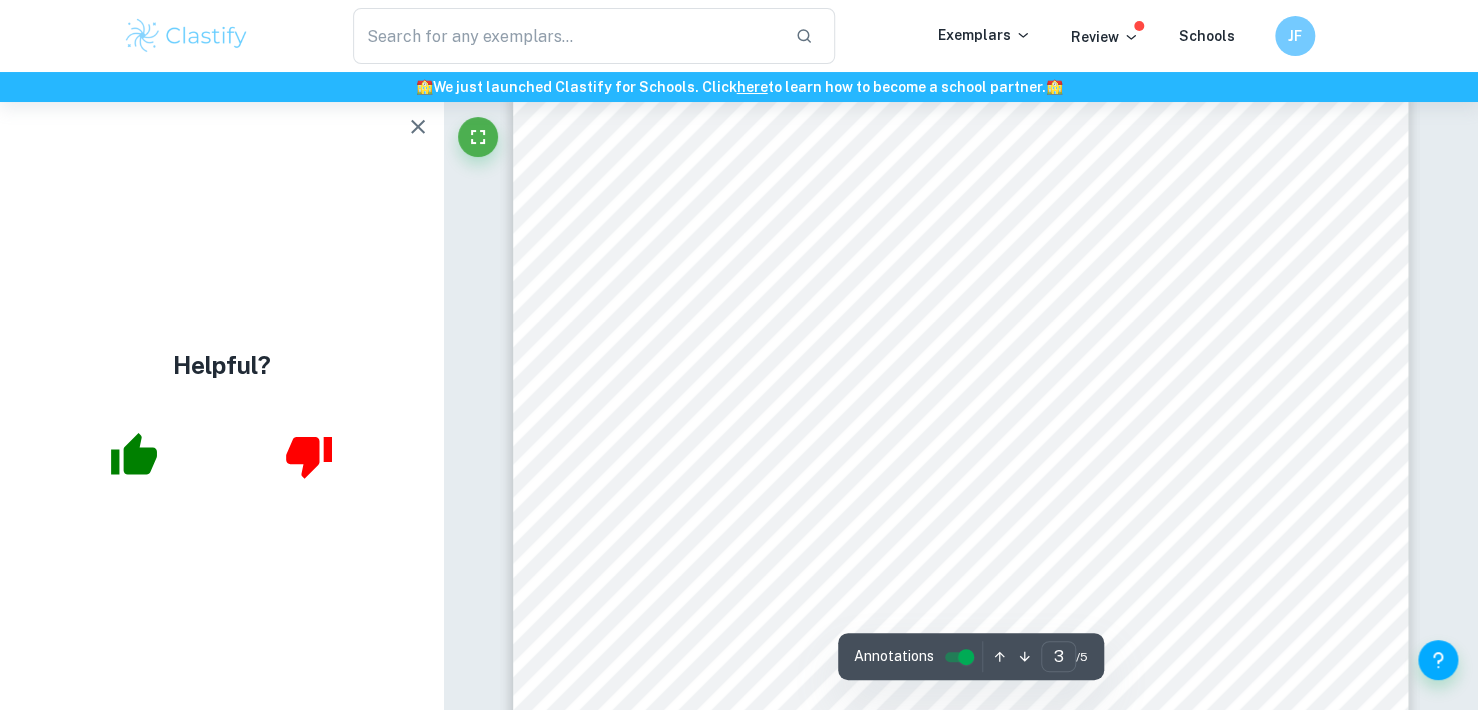 scroll, scrollTop: 2737, scrollLeft: 0, axis: vertical 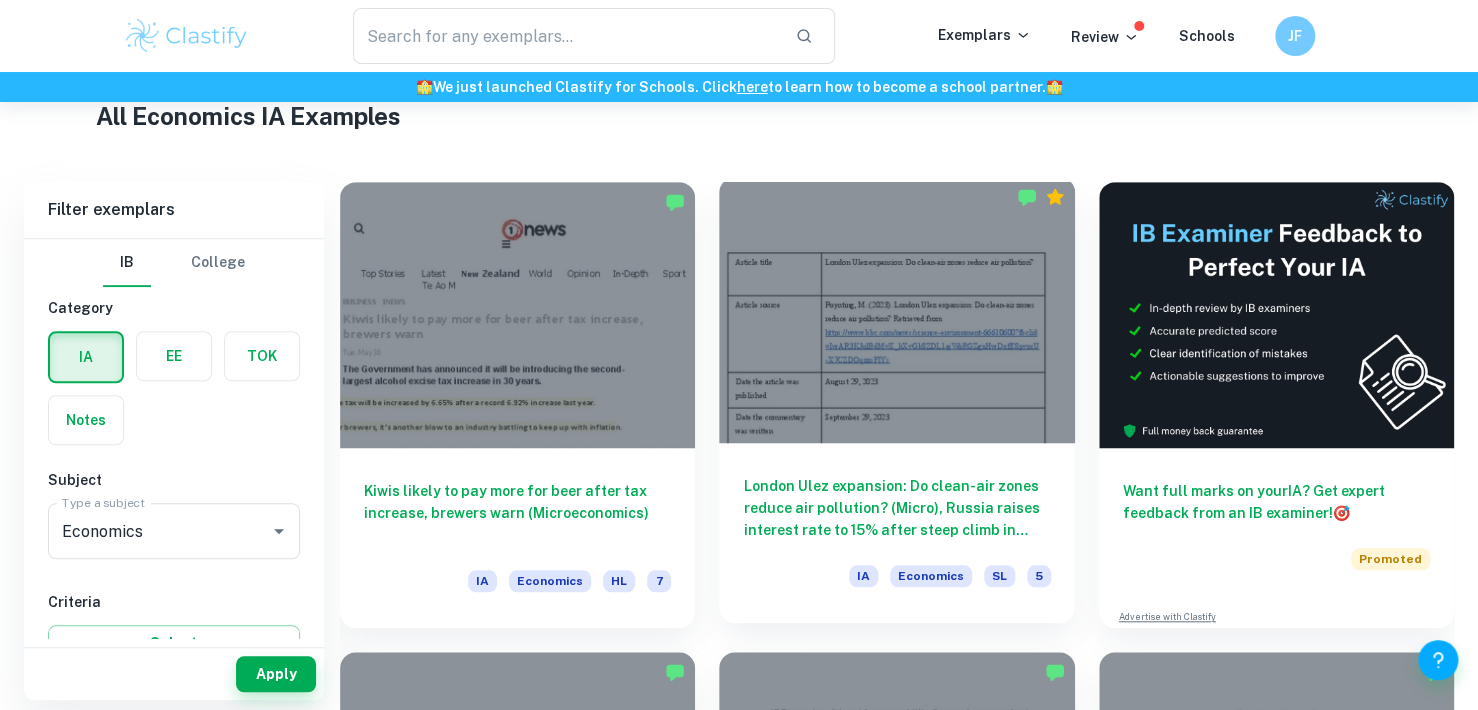 drag, startPoint x: 1048, startPoint y: 682, endPoint x: 1007, endPoint y: 514, distance: 172.93062 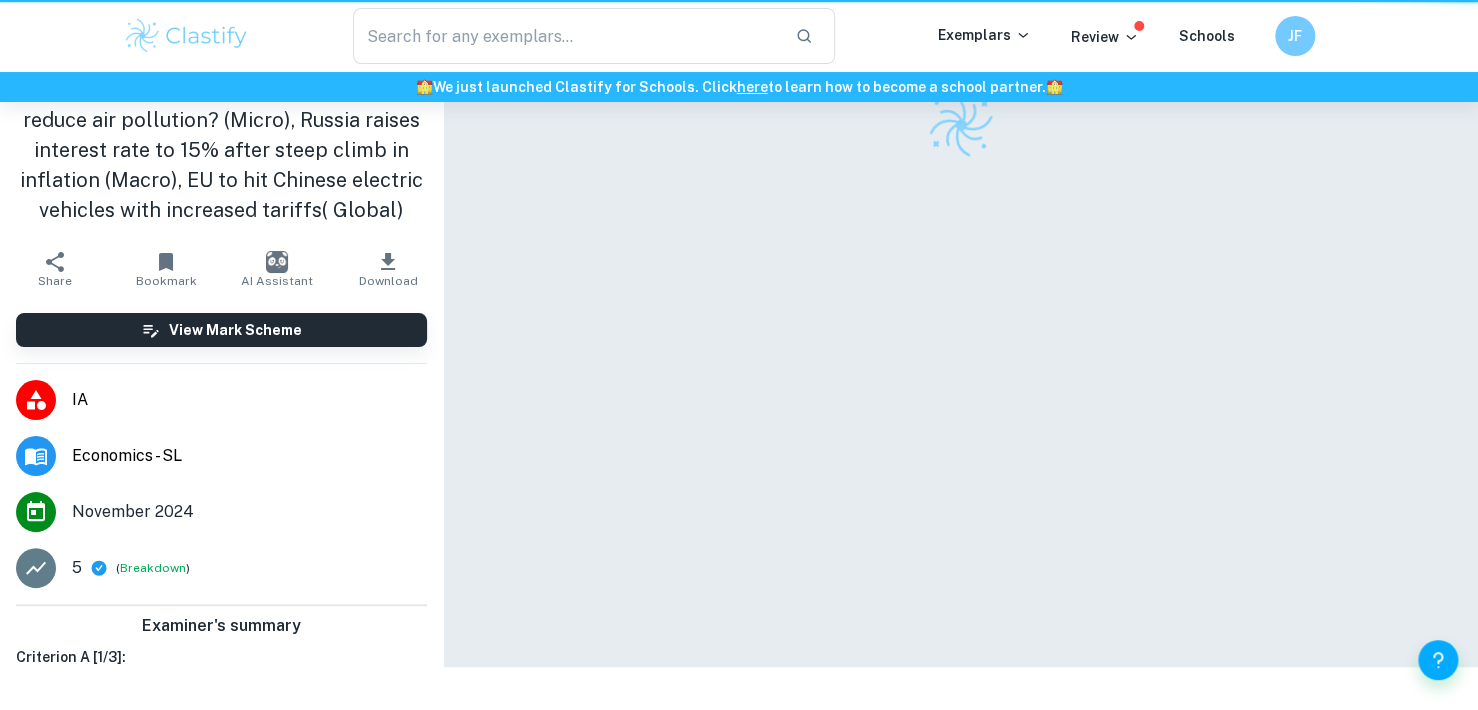 scroll, scrollTop: 0, scrollLeft: 0, axis: both 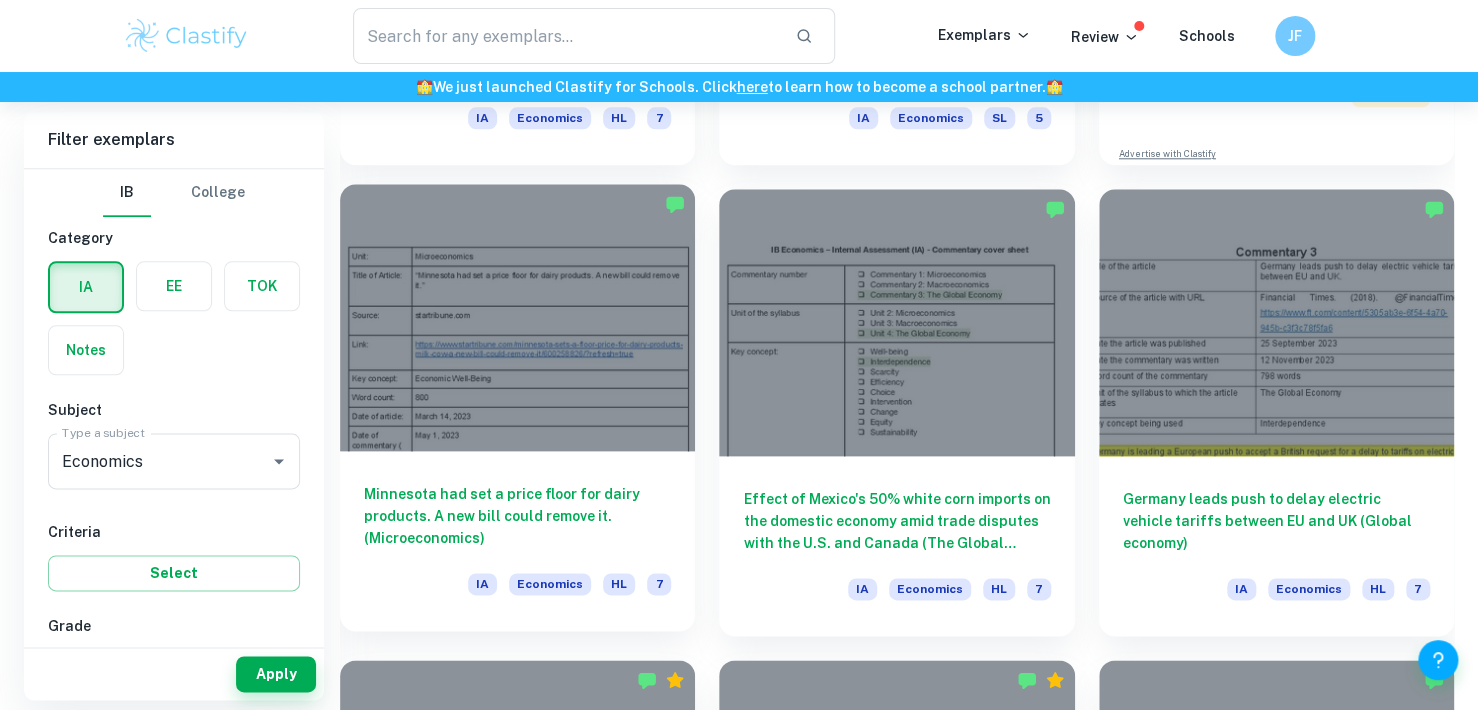 click on "Minnesota had set a price floor for dairy products. A new bill could remove
it. (Microeconomics)" at bounding box center [517, 516] 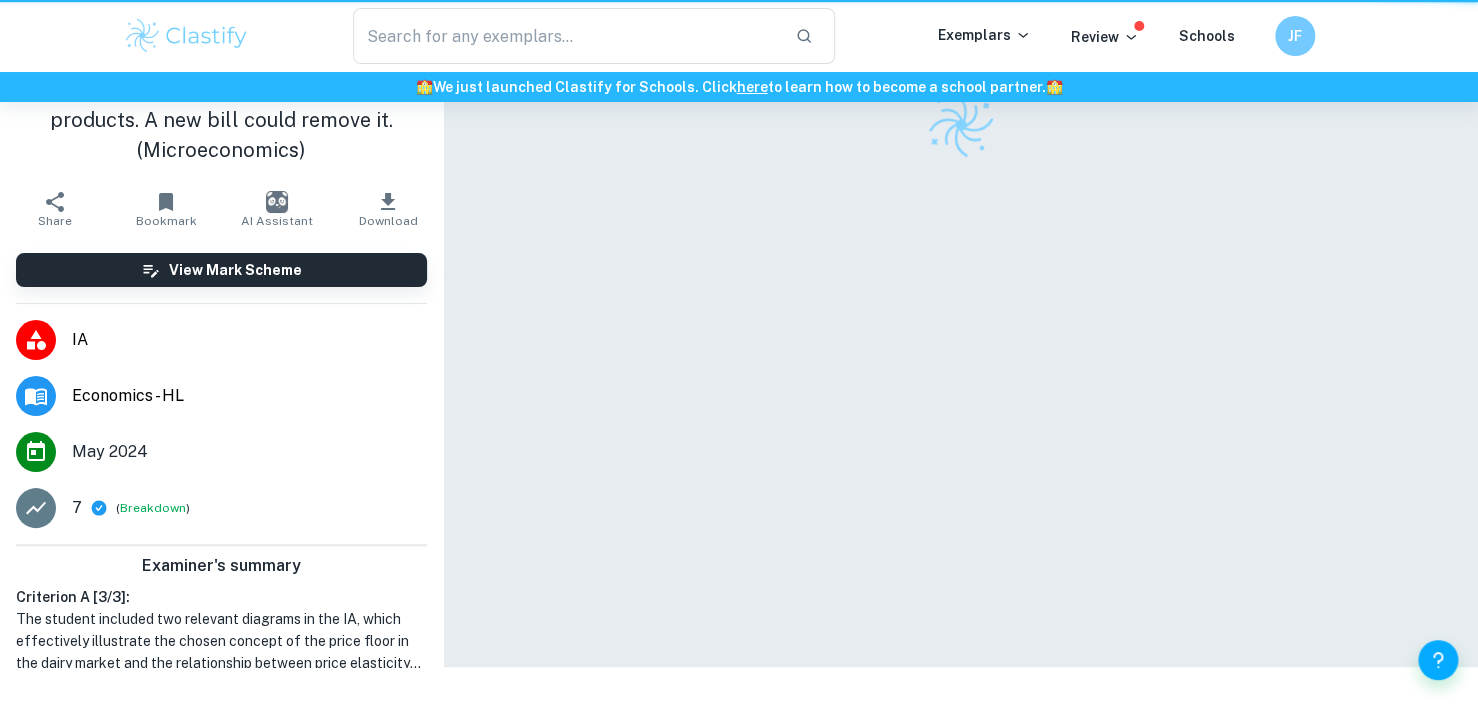 scroll, scrollTop: 0, scrollLeft: 0, axis: both 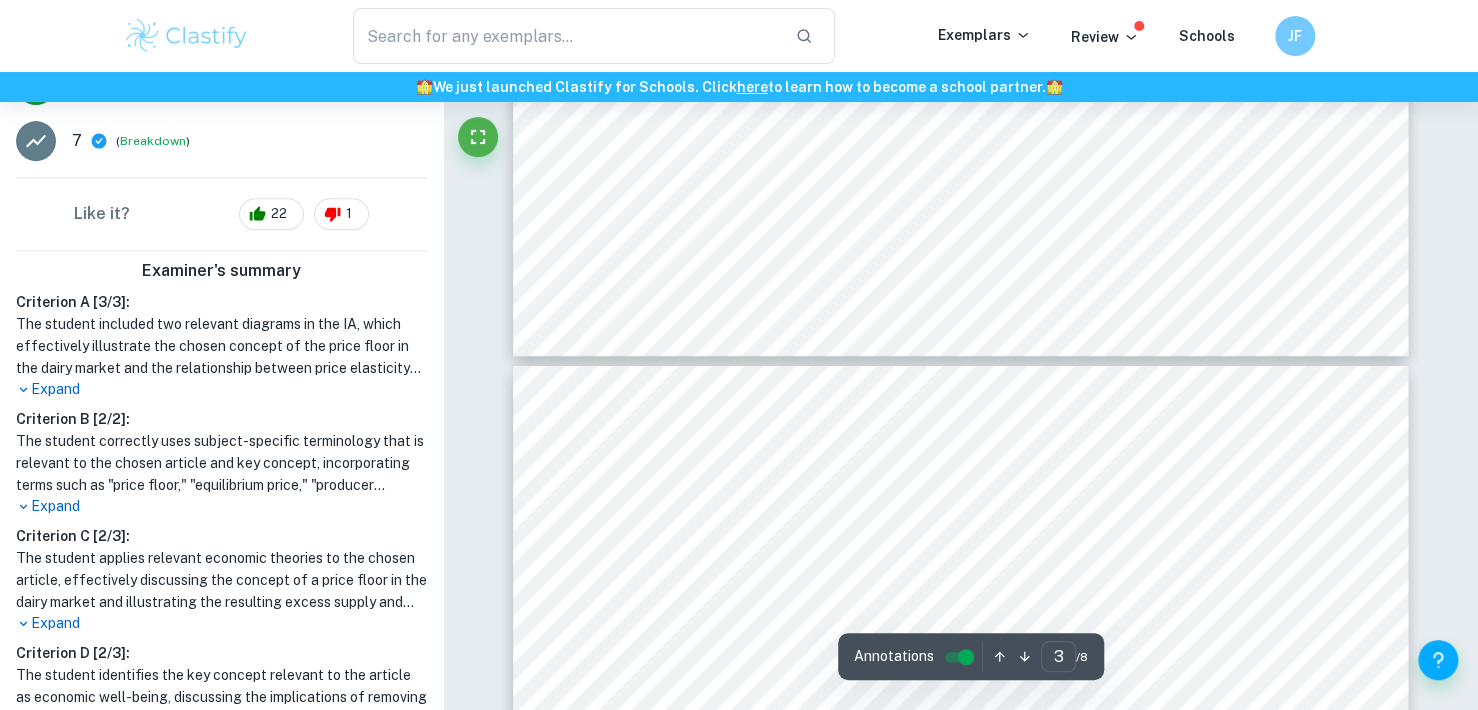 type on "4" 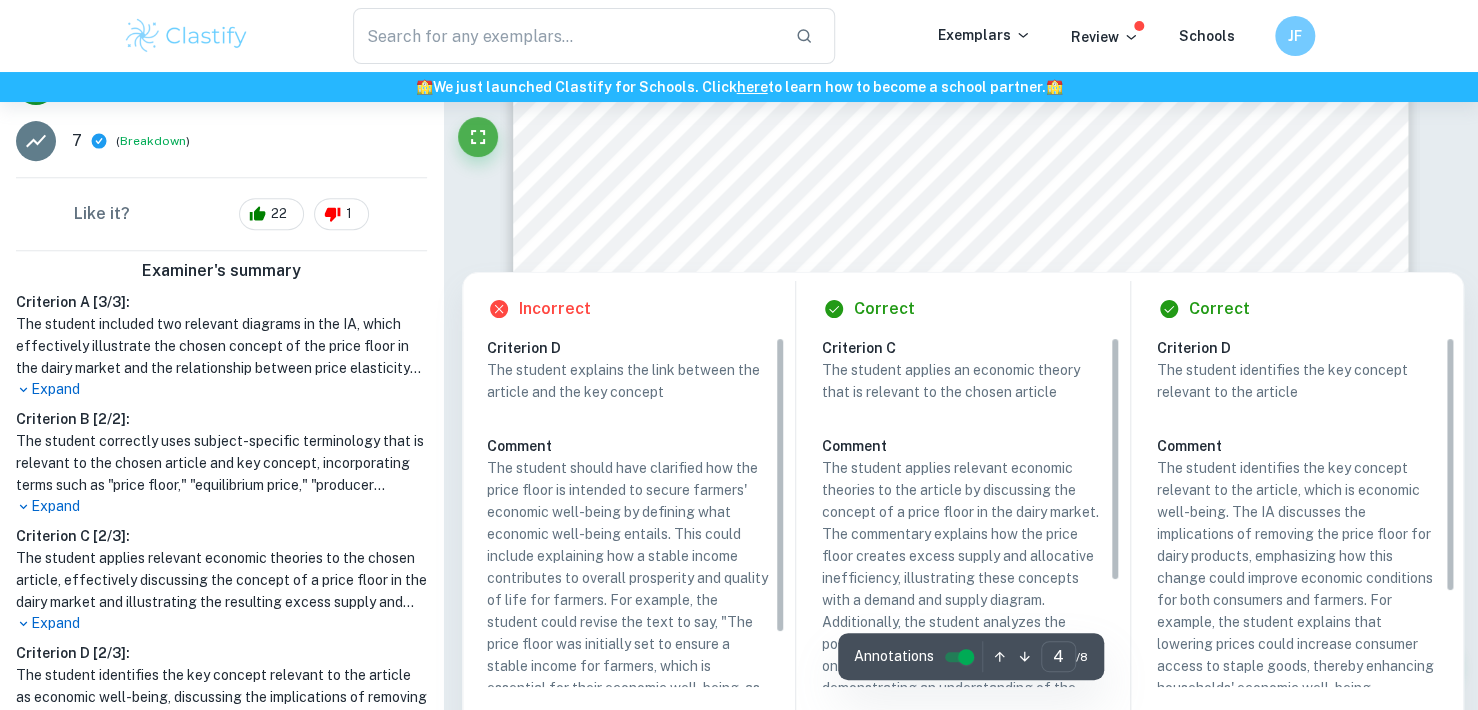 scroll, scrollTop: 3767, scrollLeft: 0, axis: vertical 